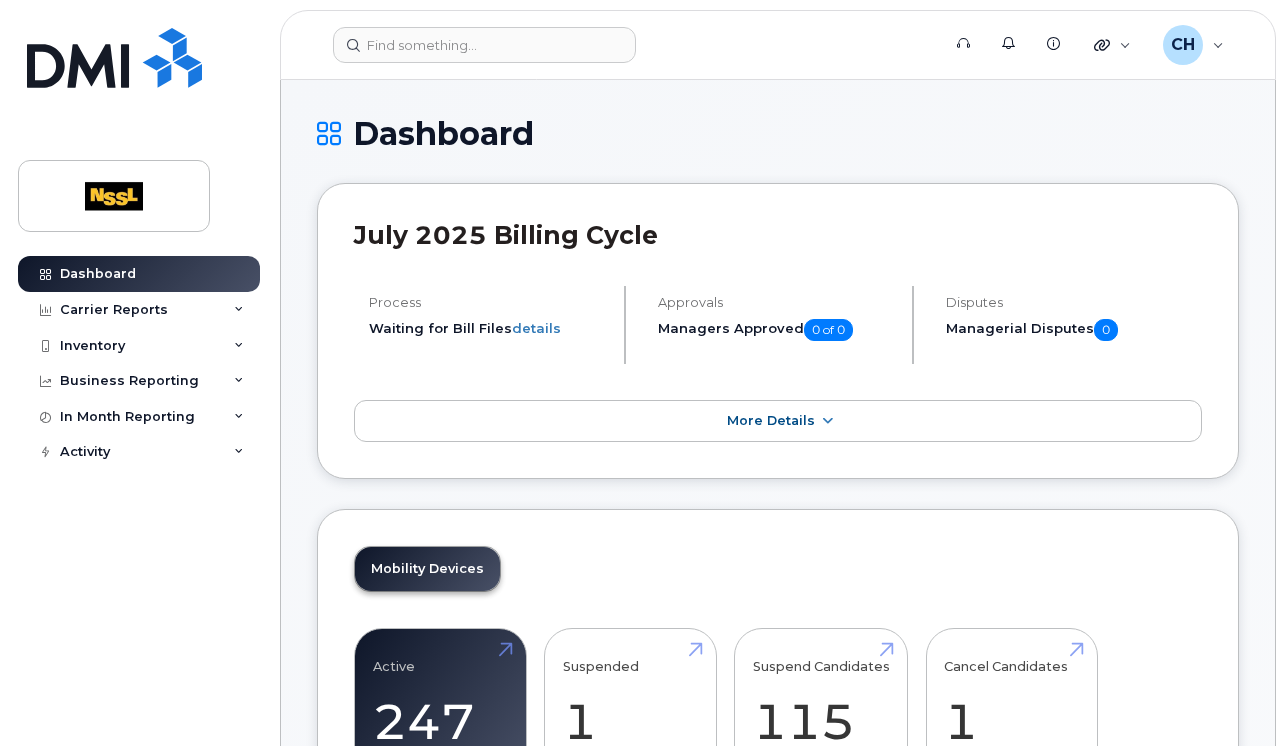 scroll, scrollTop: 0, scrollLeft: 0, axis: both 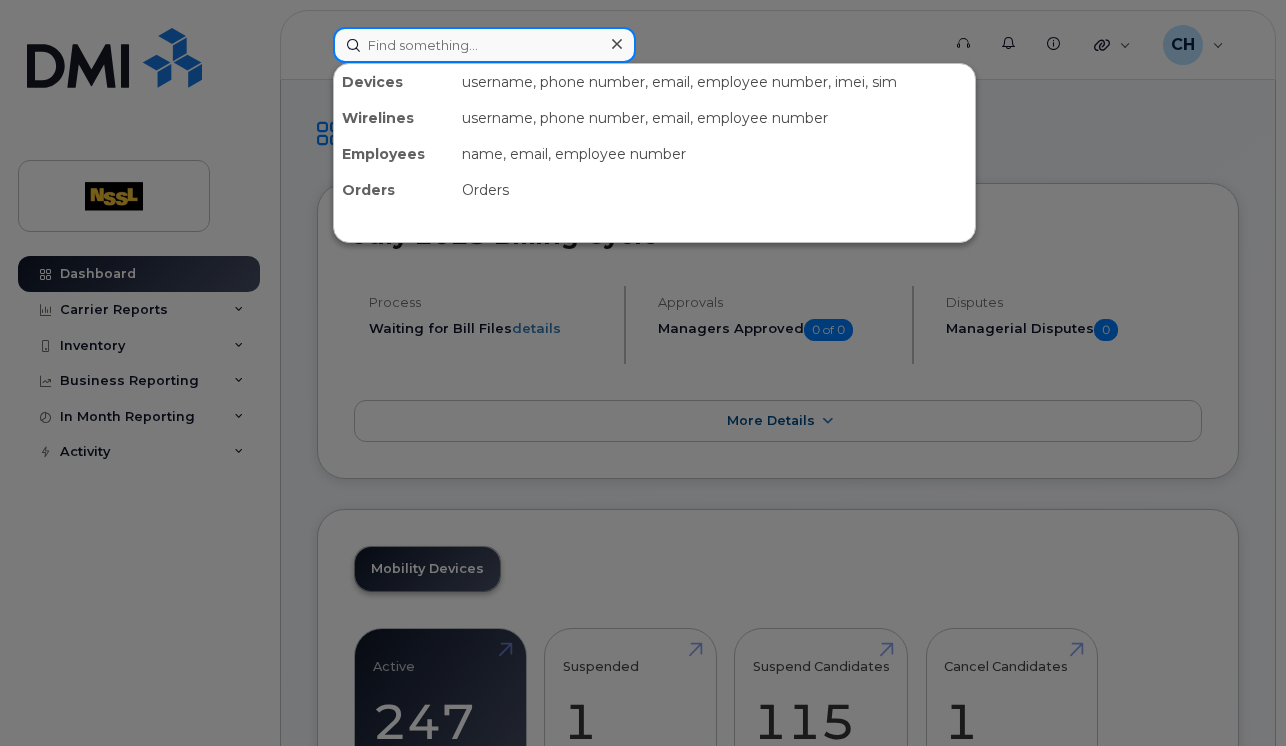 click 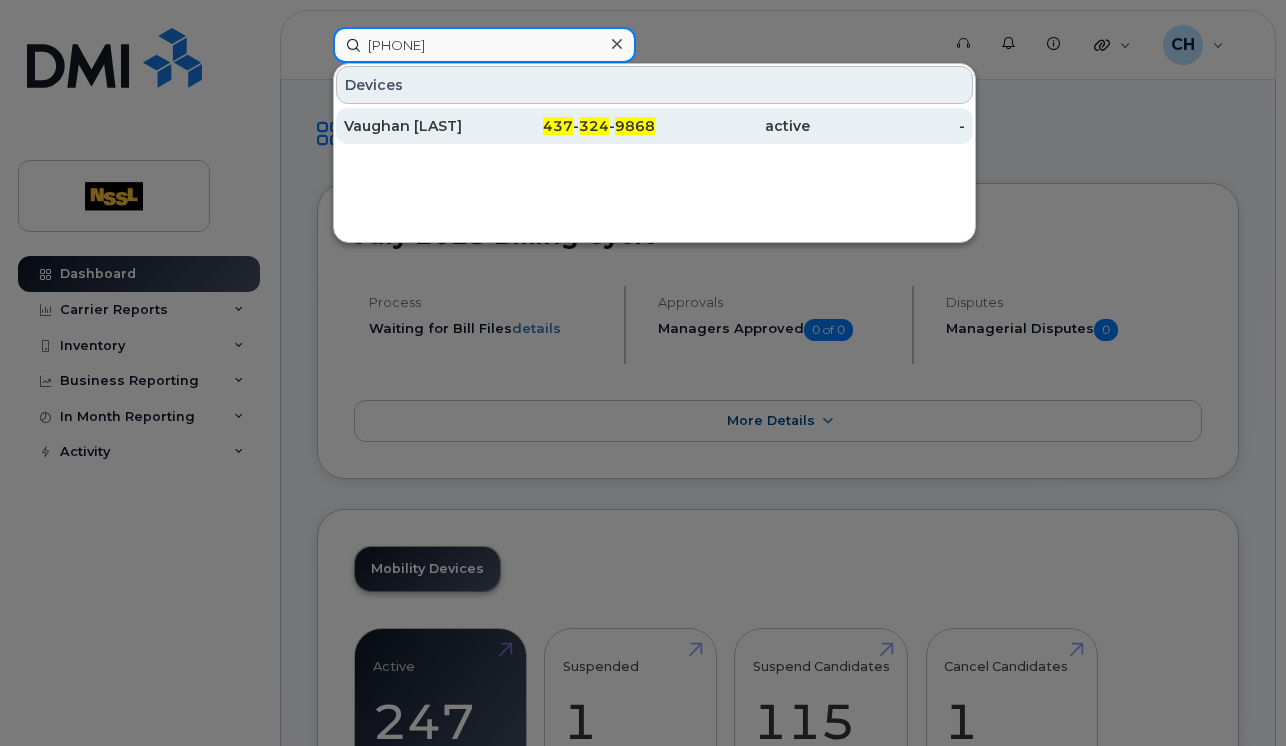 type on "[PHONE]" 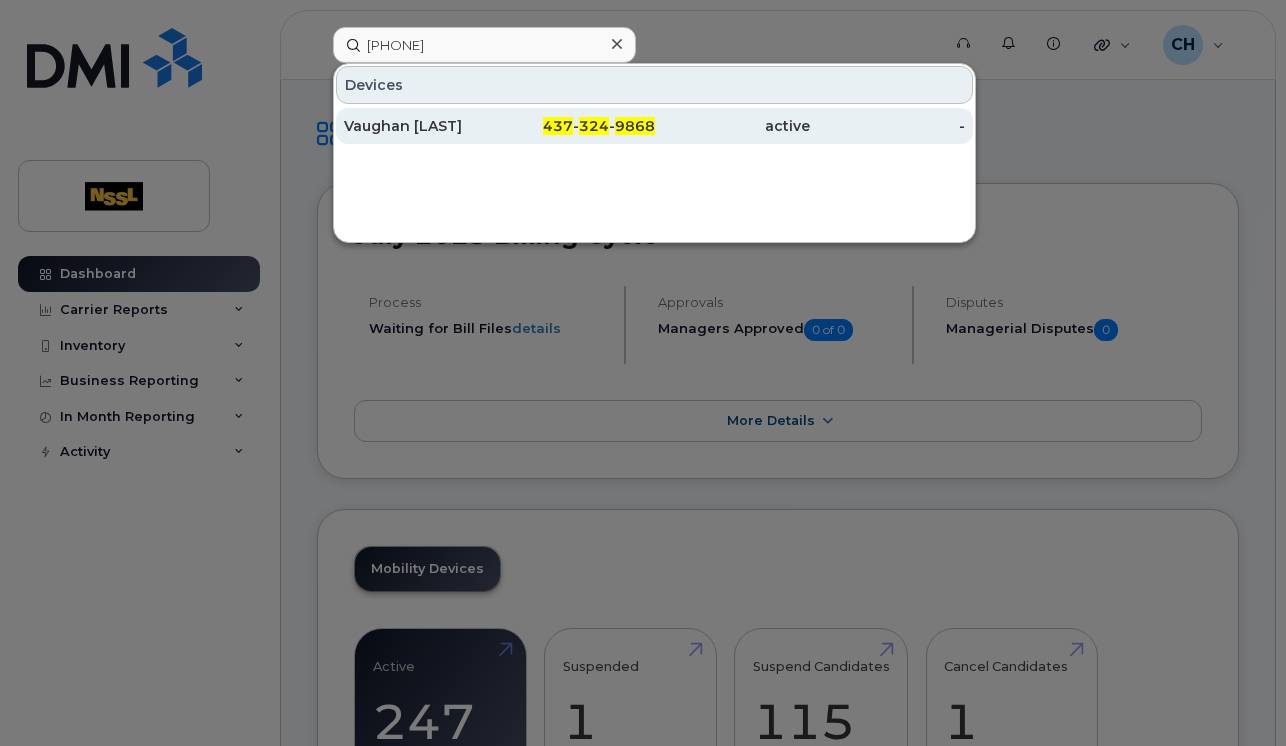 click on "[FIRST] [LAST]" 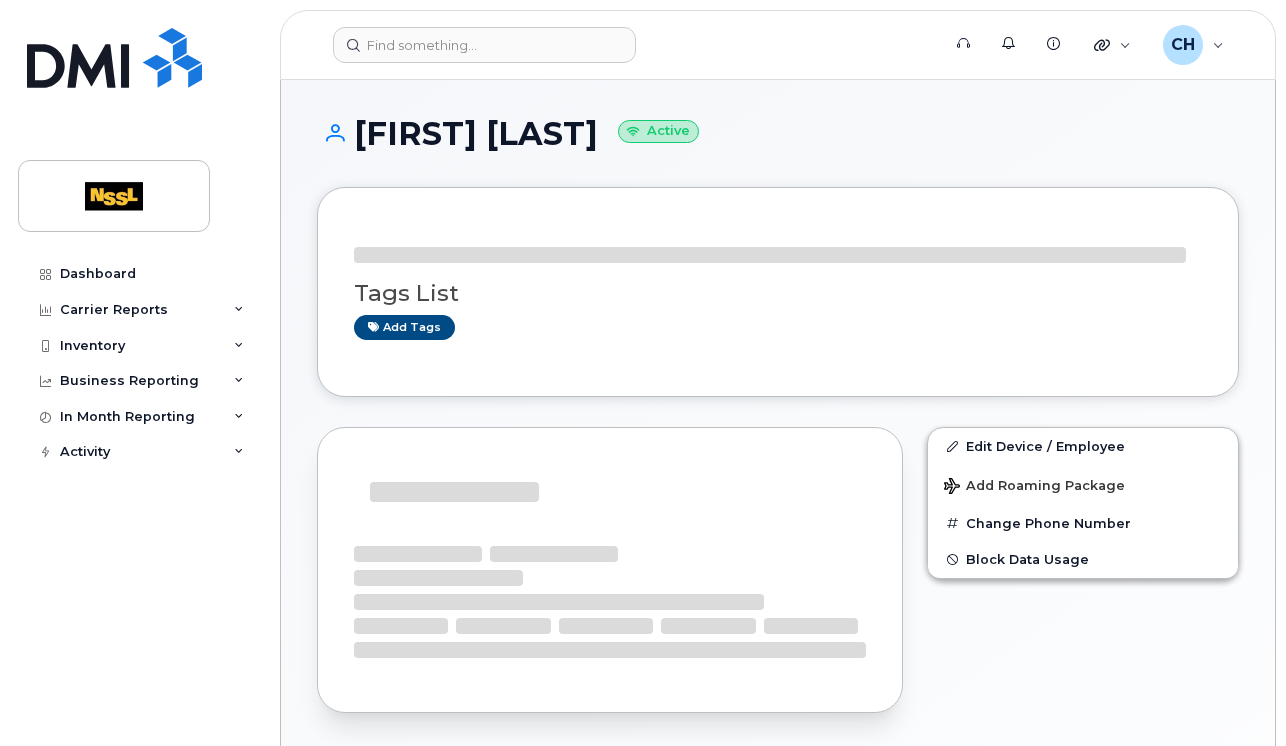 scroll, scrollTop: 0, scrollLeft: 0, axis: both 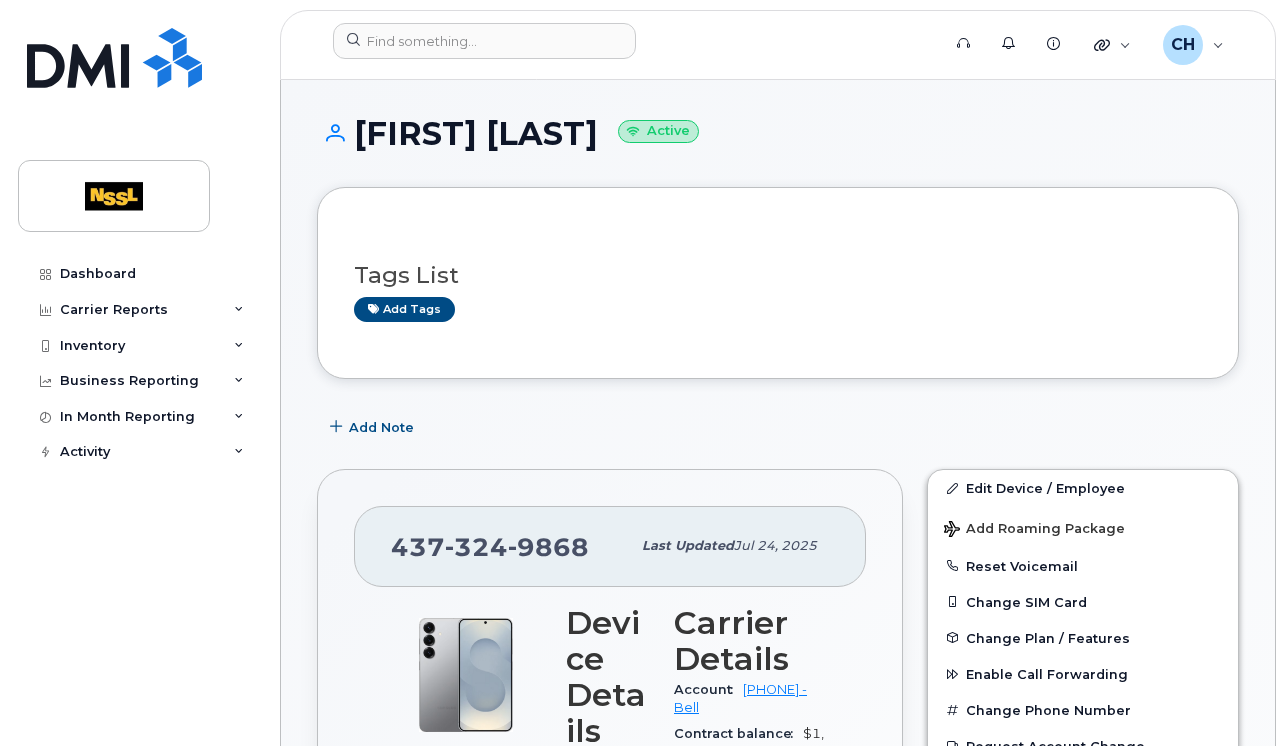 click on "[FIRST] [LAST]
Active" 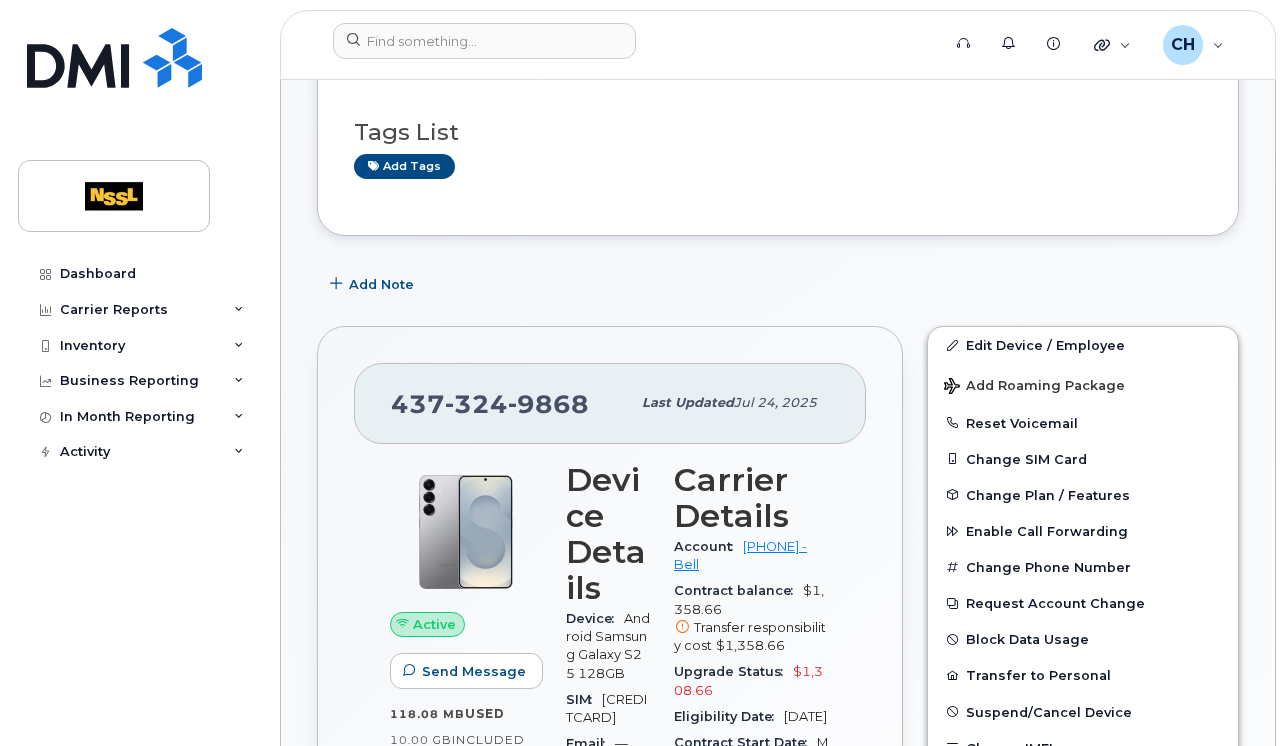 scroll, scrollTop: 145, scrollLeft: 0, axis: vertical 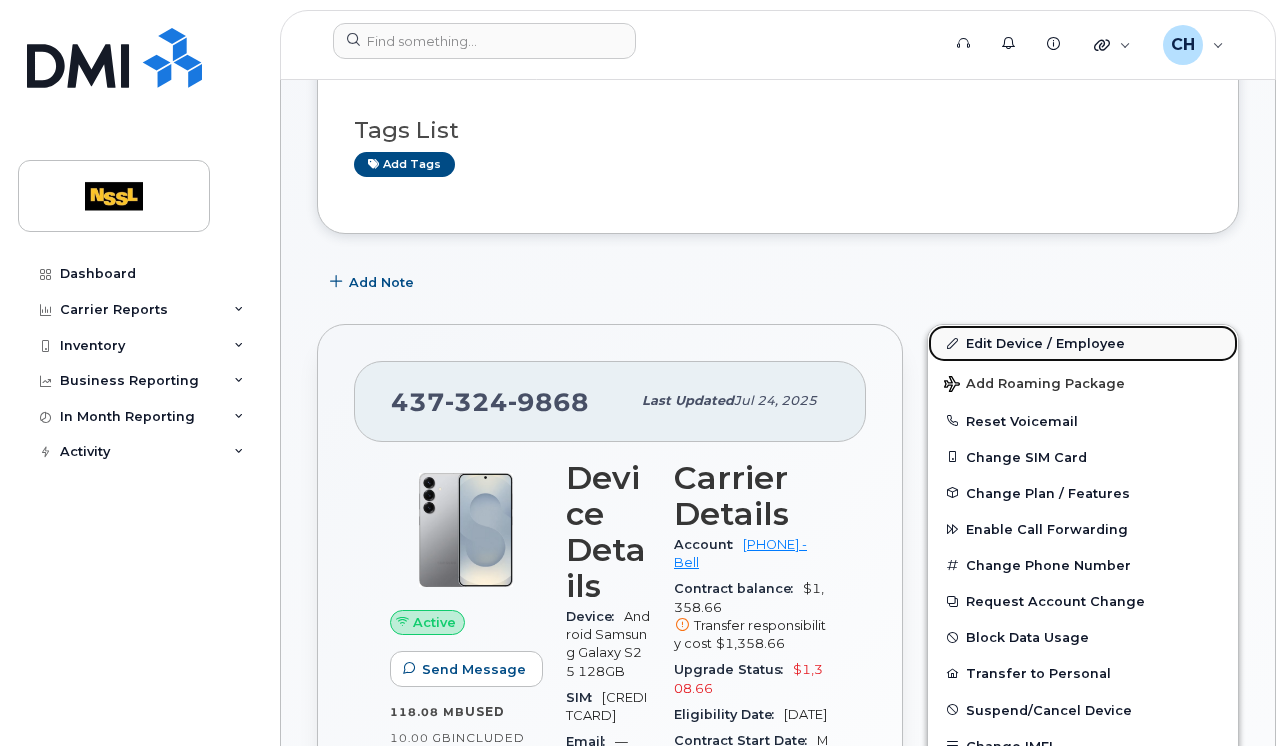 click on "Edit Device / Employee" 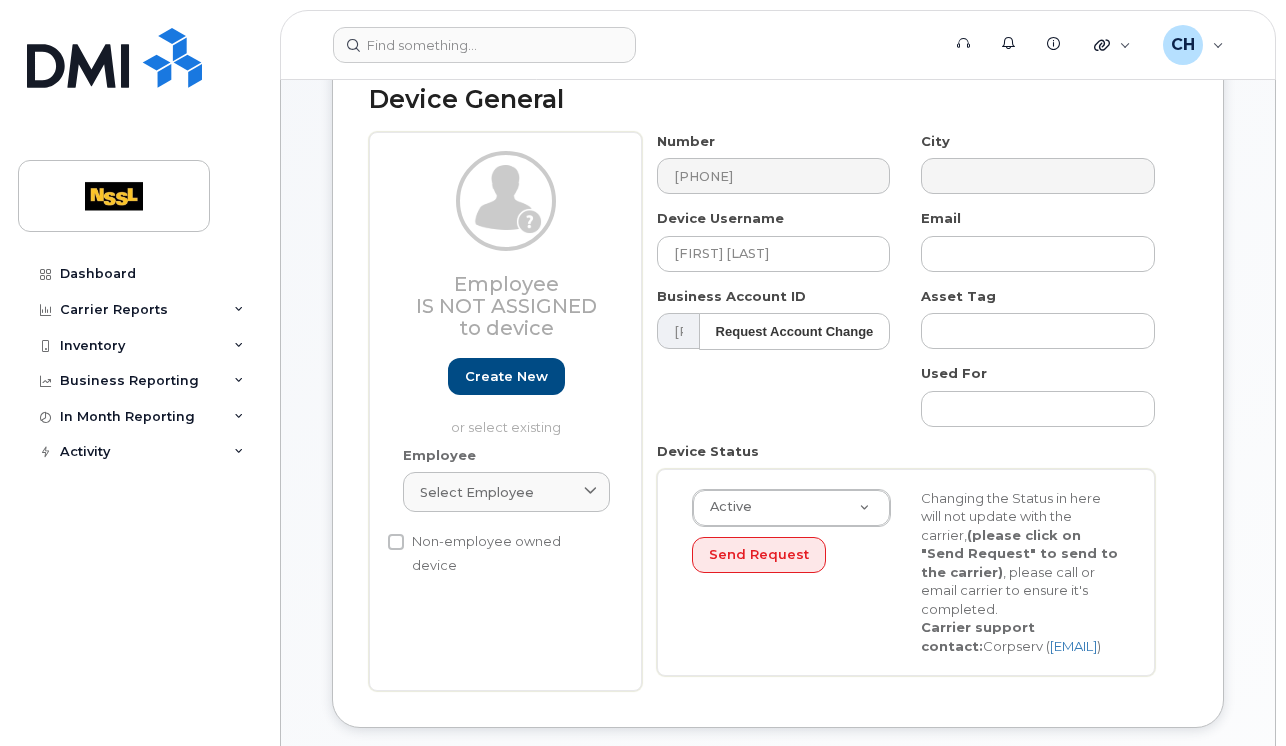 scroll, scrollTop: 135, scrollLeft: 0, axis: vertical 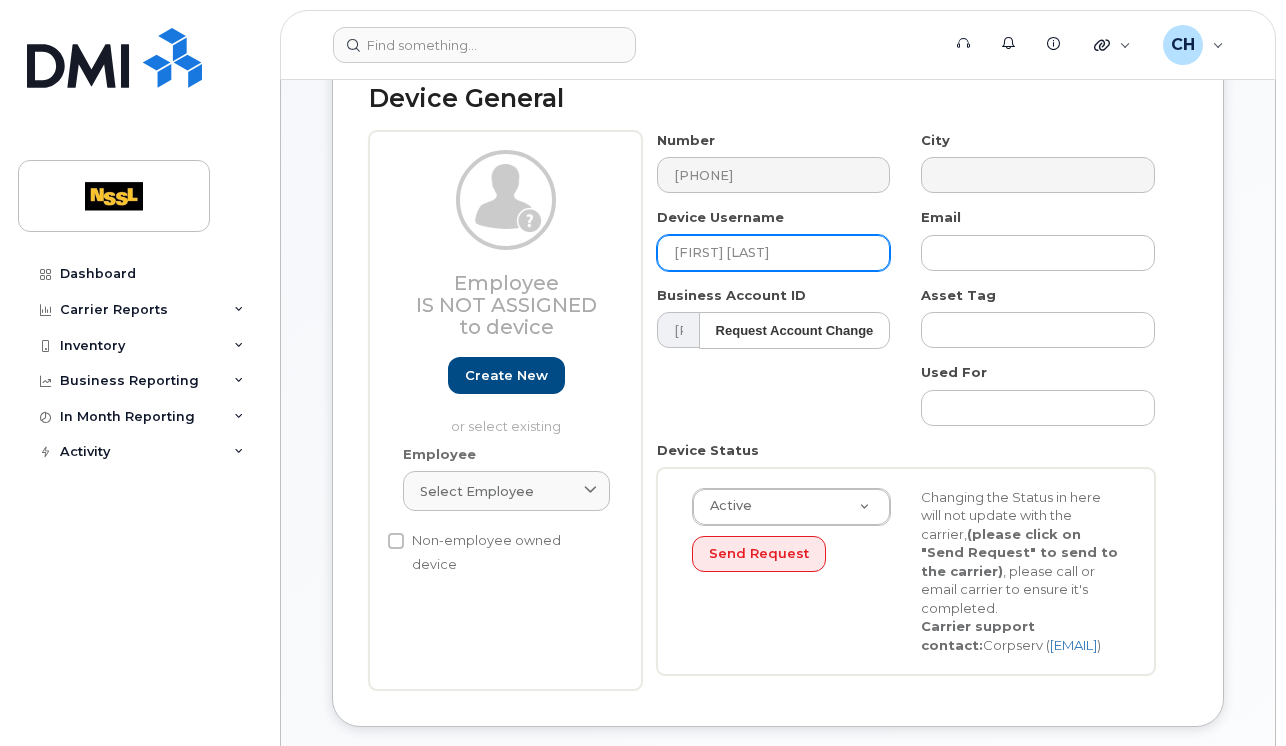 drag, startPoint x: 798, startPoint y: 246, endPoint x: 590, endPoint y: 260, distance: 208.47063 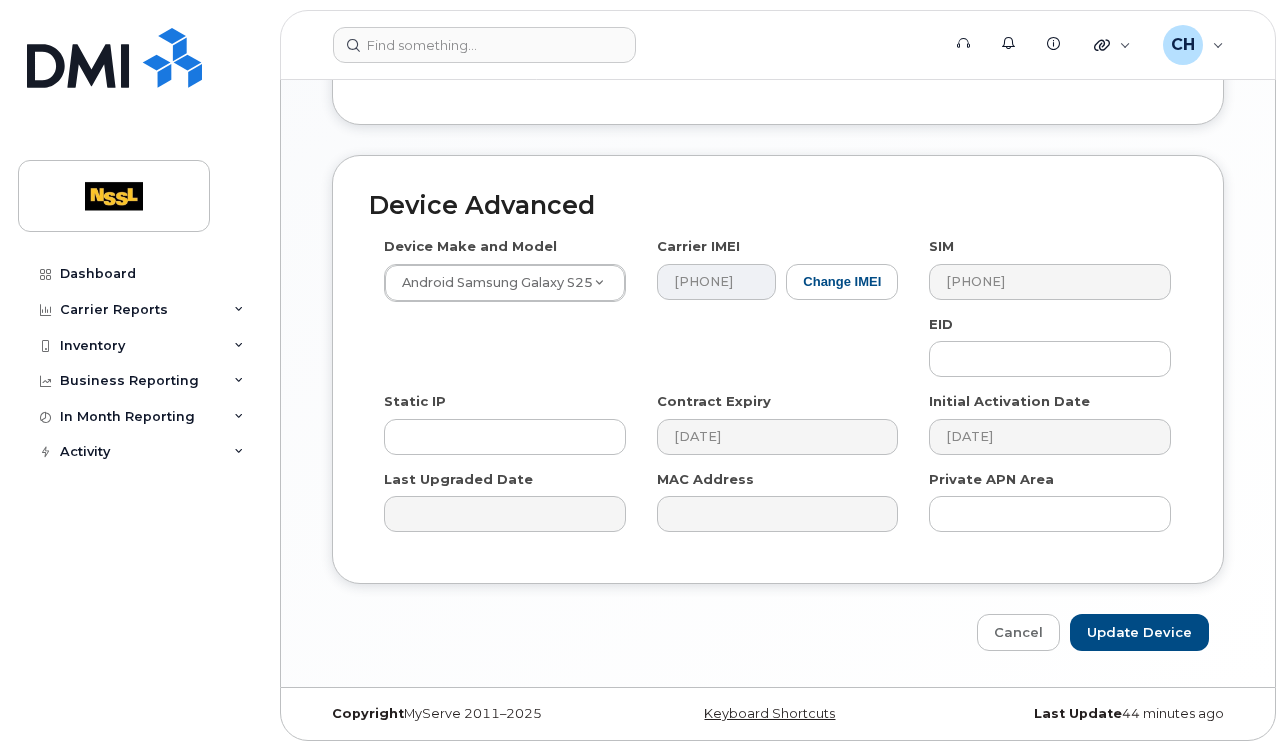 scroll, scrollTop: 1124, scrollLeft: 0, axis: vertical 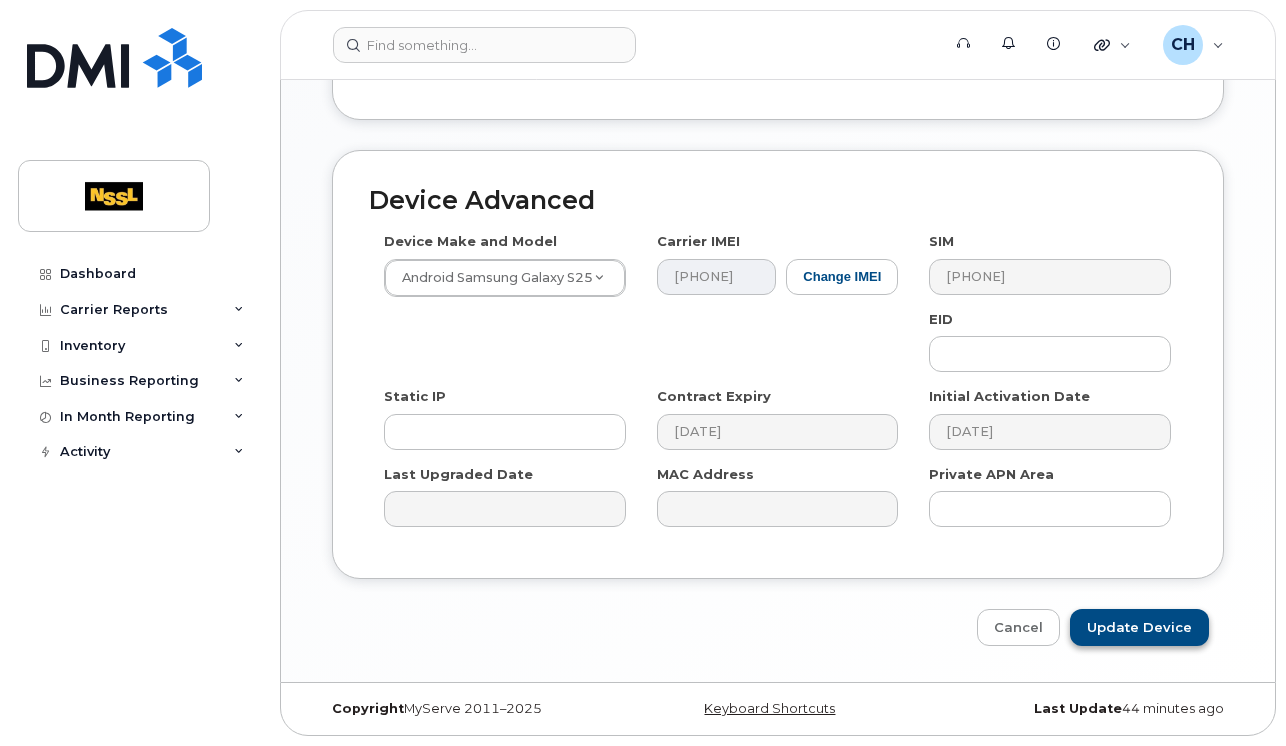 type on "Amrit Kaur" 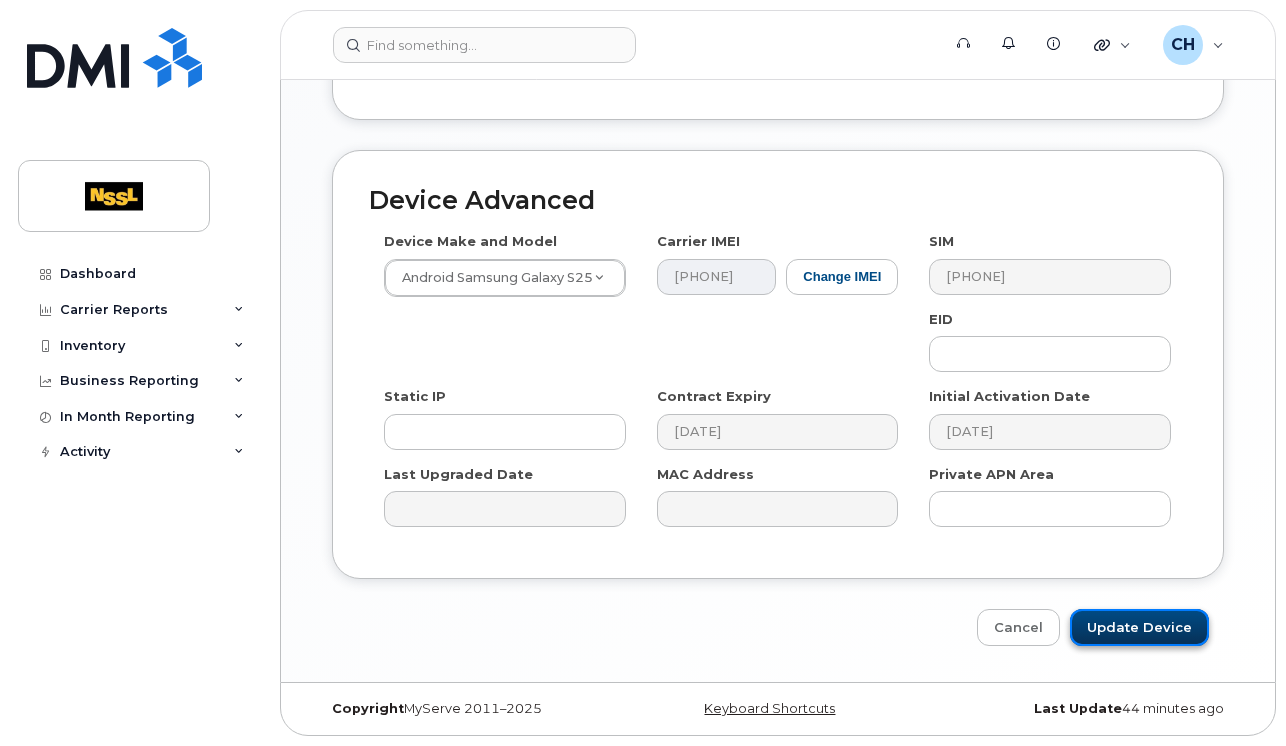 click on "Update Device" 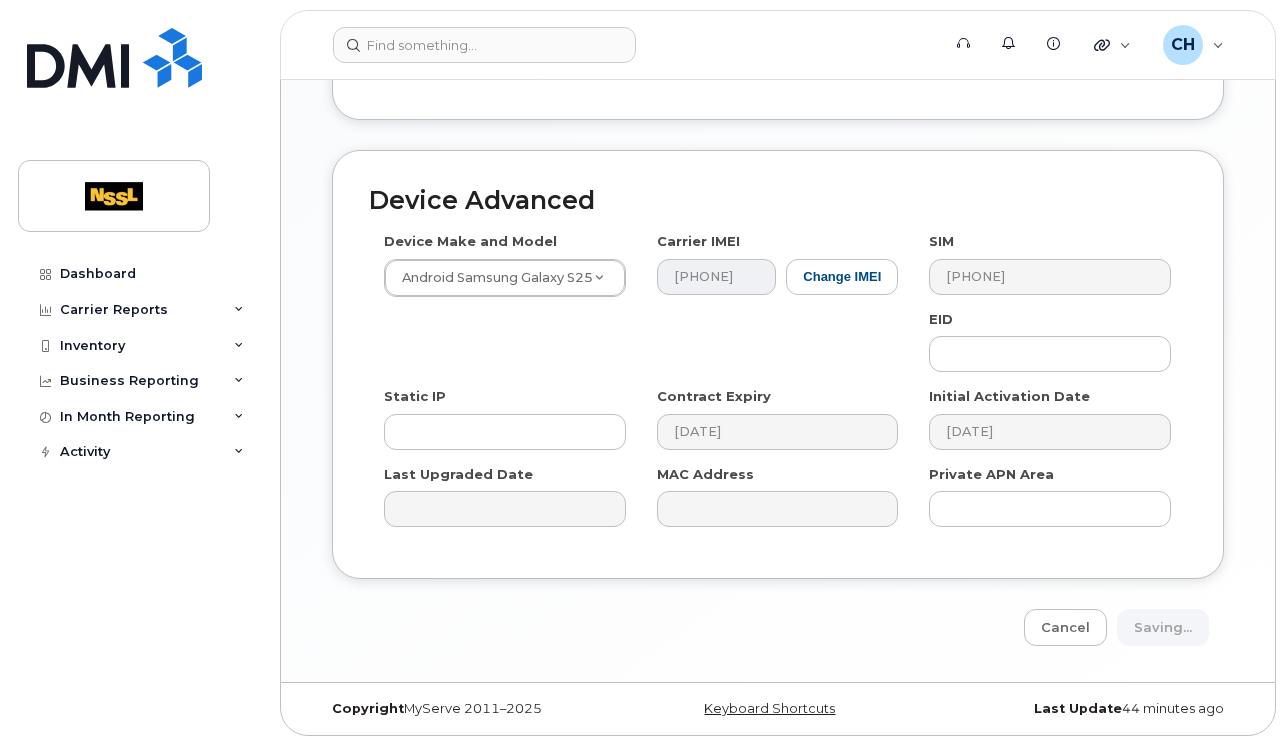type on "Saving..." 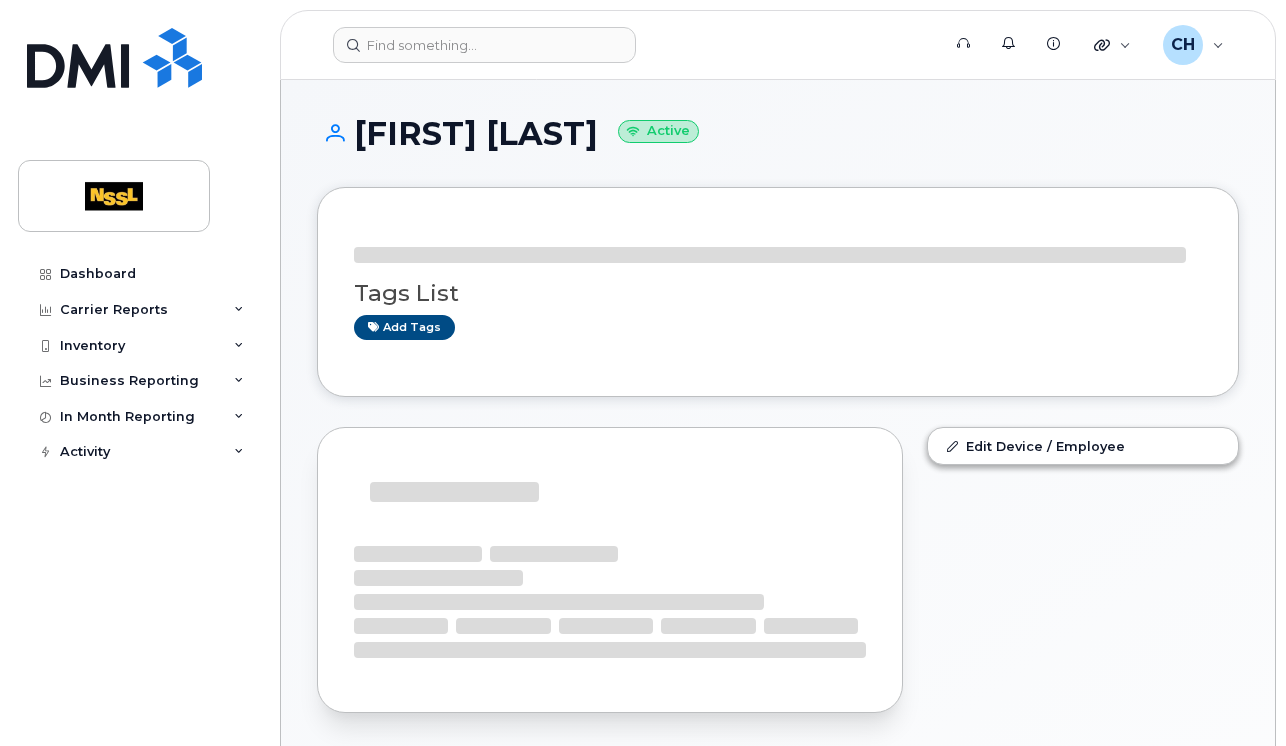 scroll, scrollTop: 0, scrollLeft: 0, axis: both 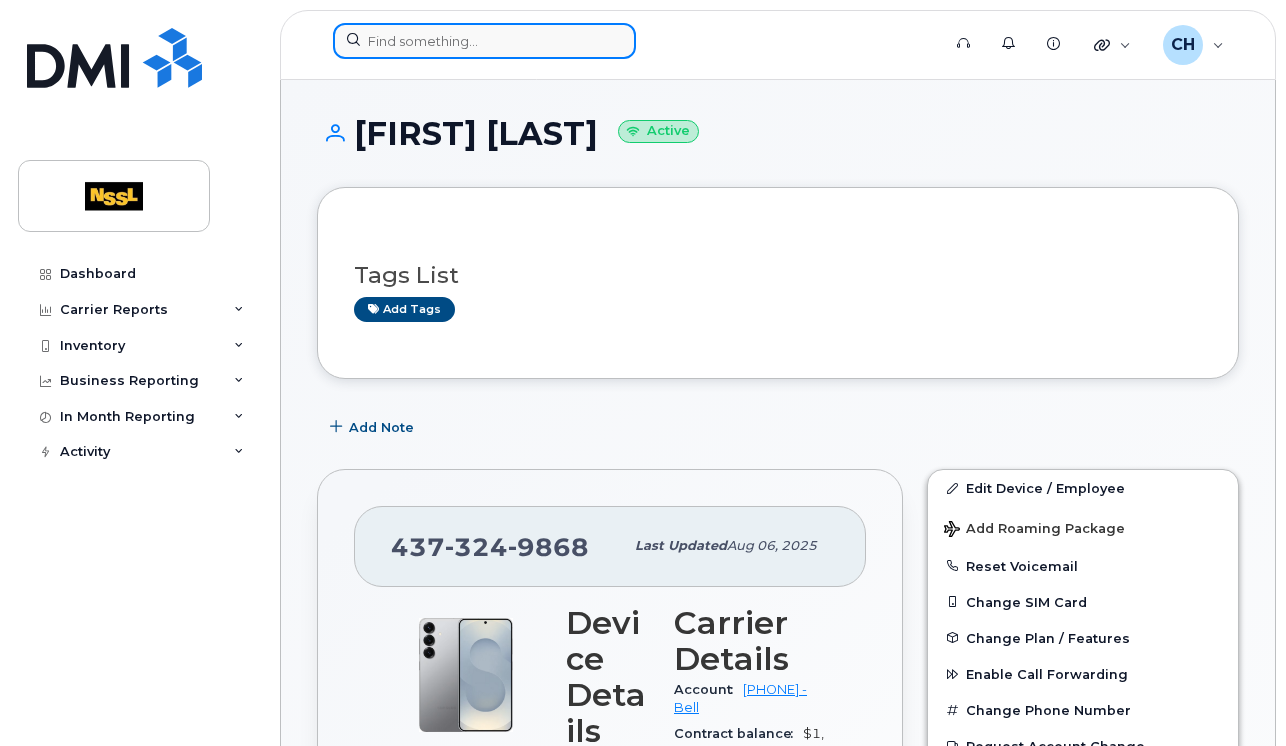 click 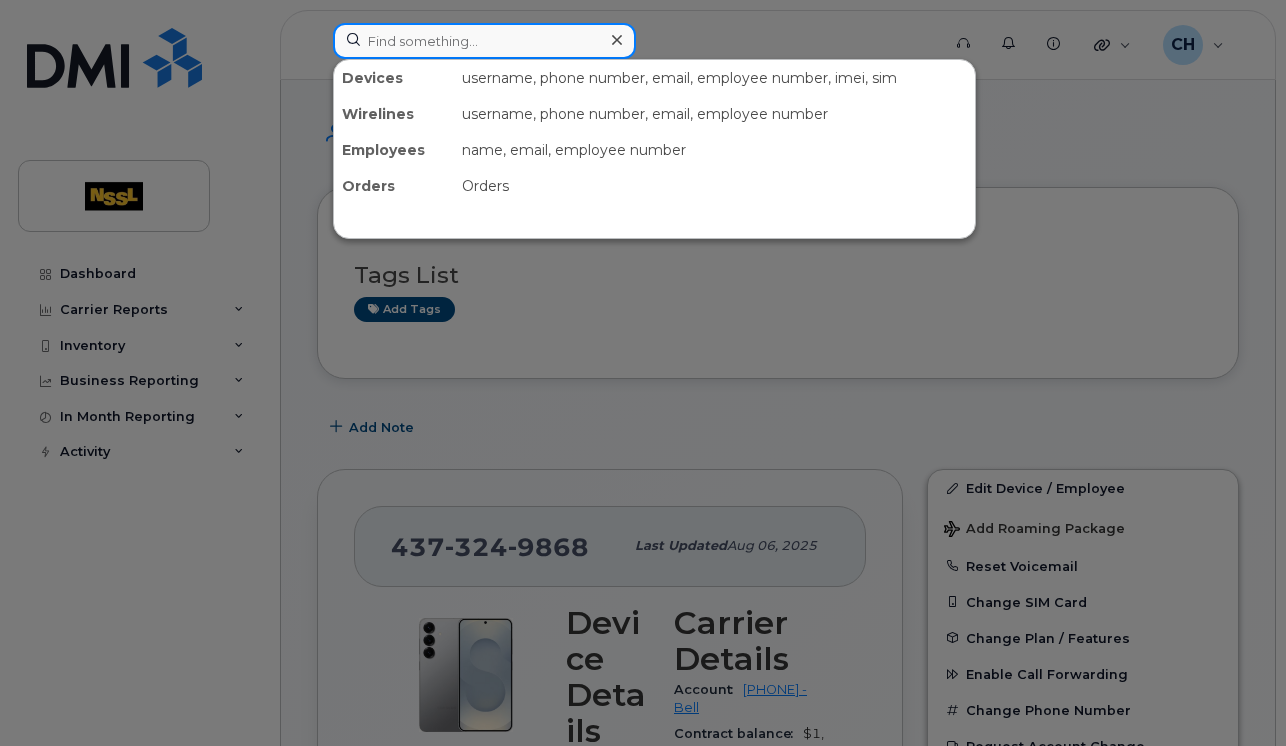 paste on "437 452 9424" 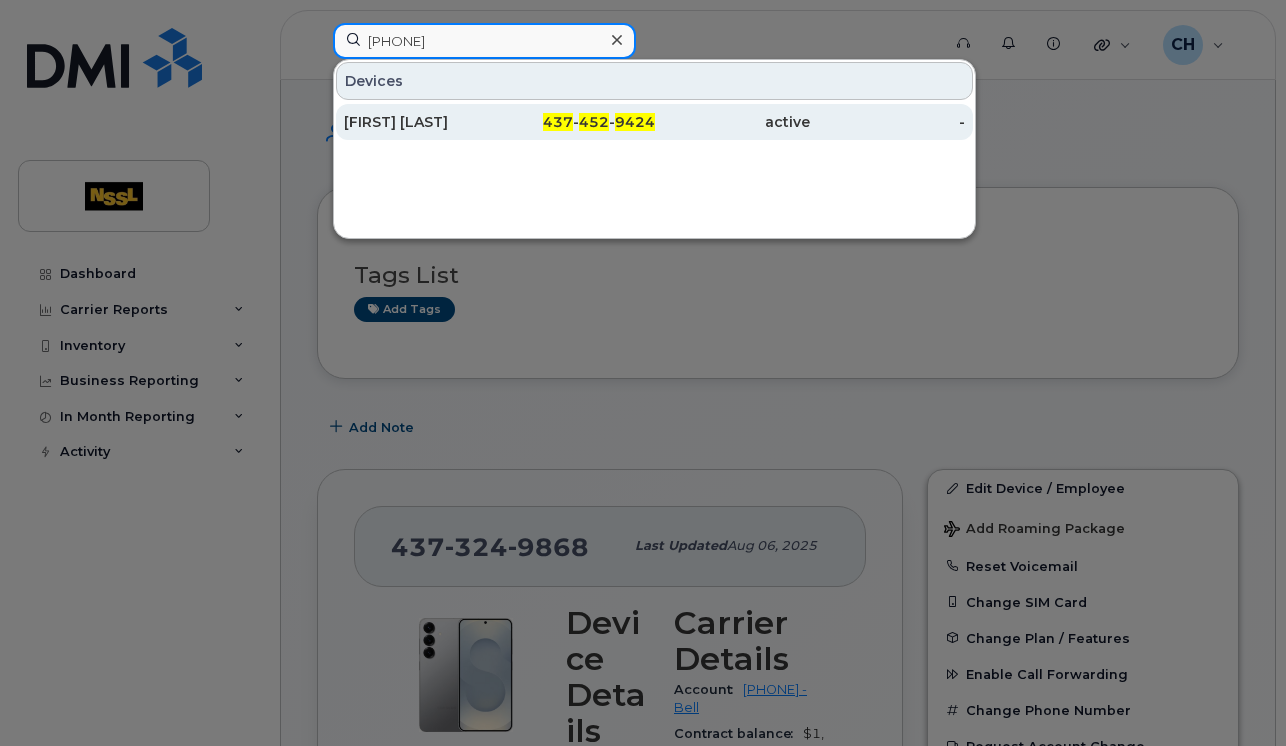 type on "437 452 9424" 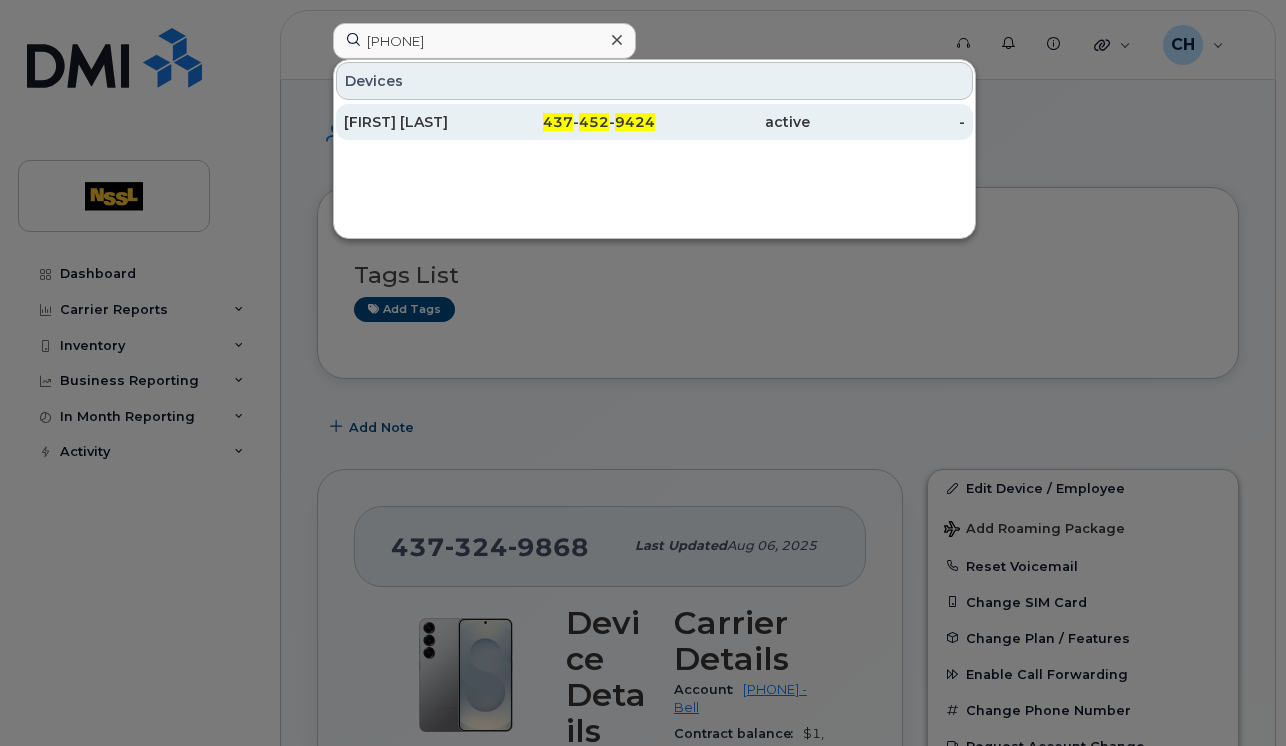 click on "Jashanpreet Kaur" 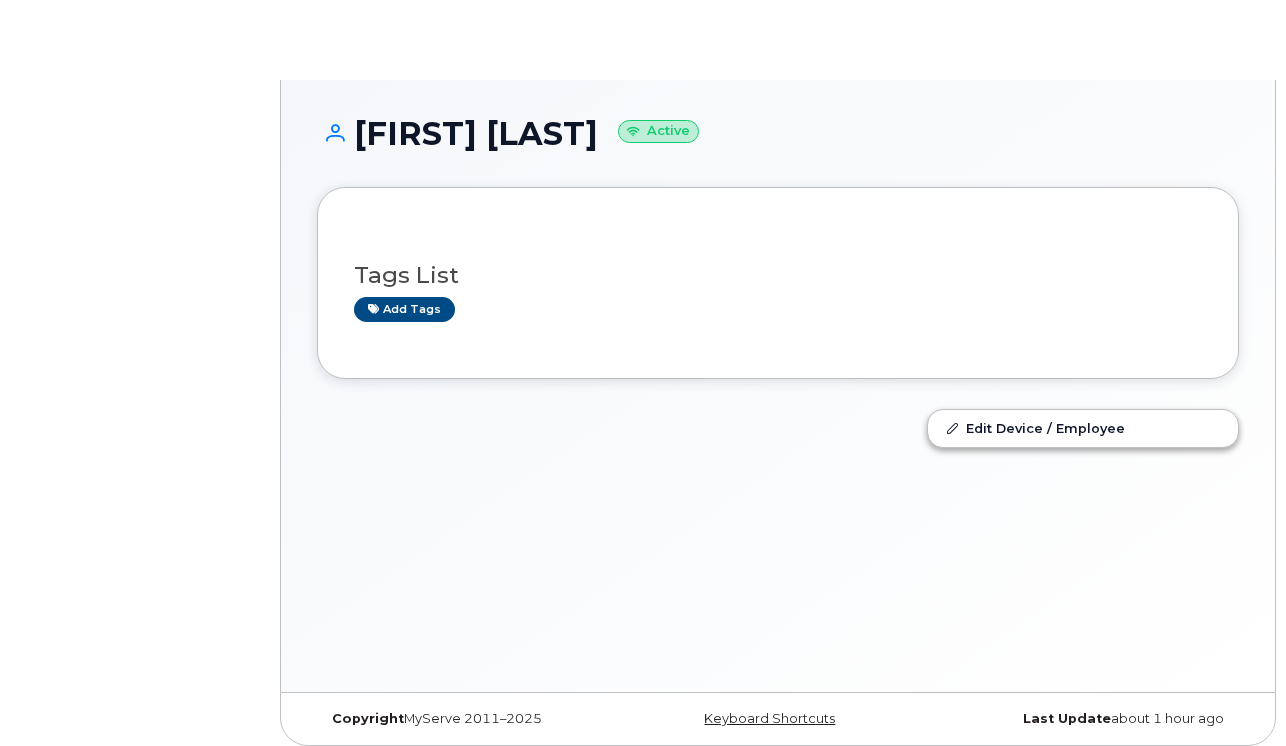 scroll, scrollTop: 0, scrollLeft: 0, axis: both 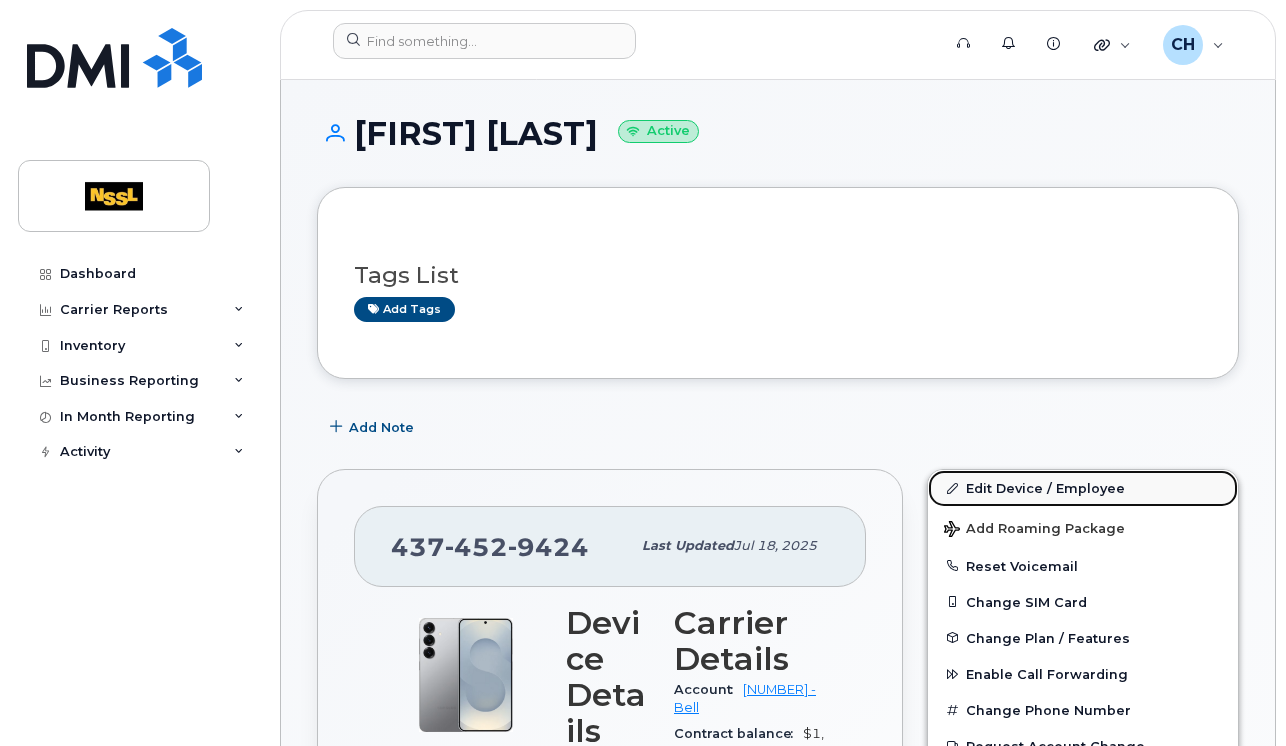 click on "Edit Device / Employee" 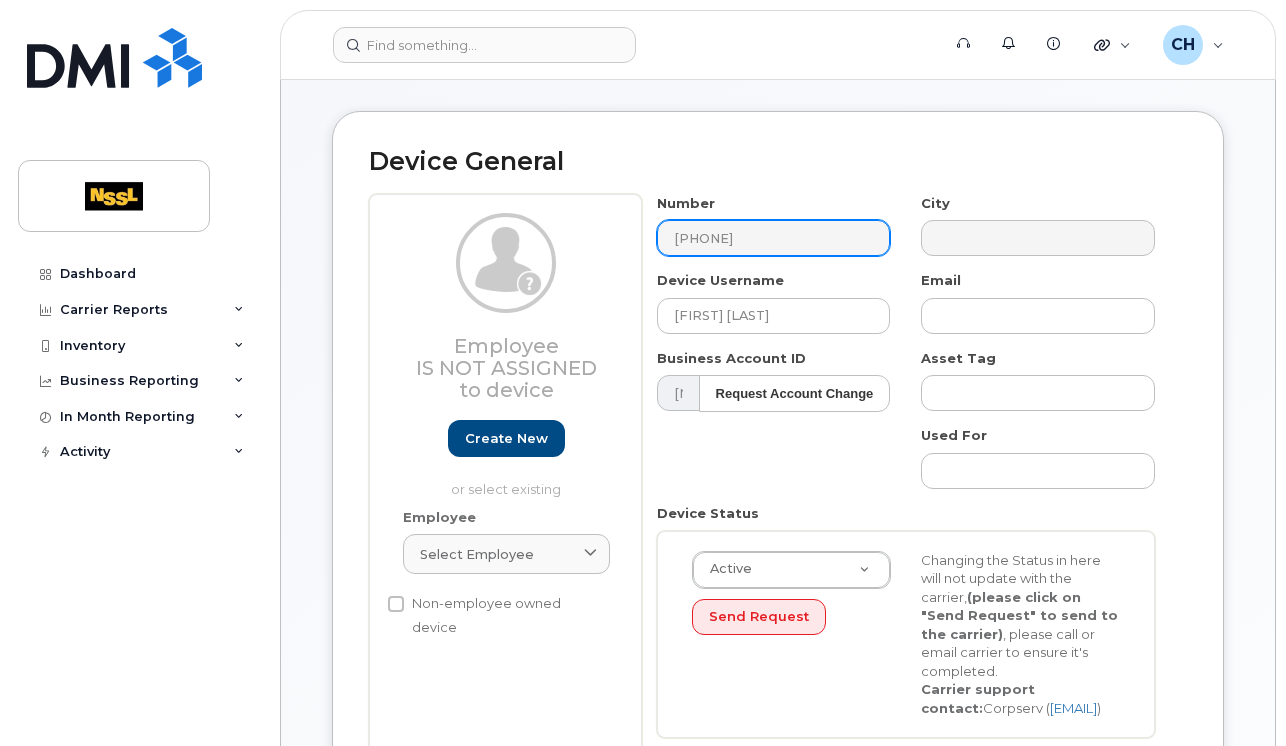 scroll, scrollTop: 73, scrollLeft: 0, axis: vertical 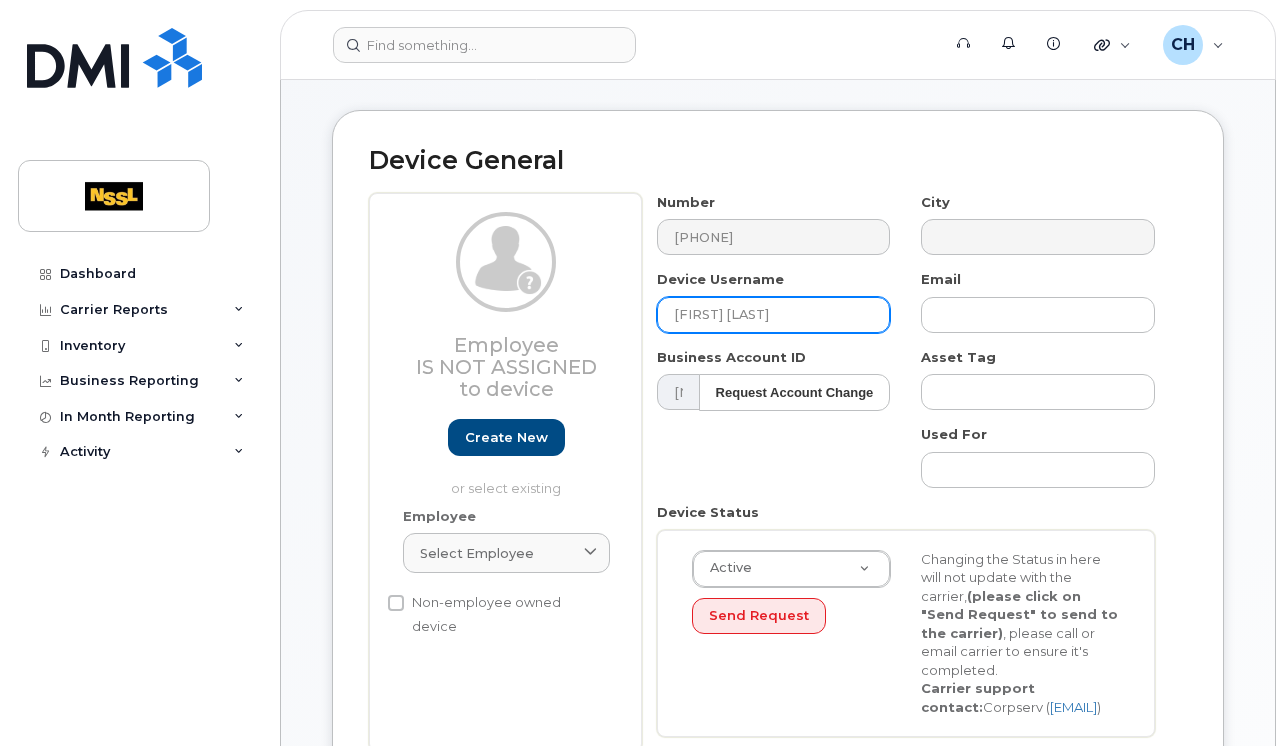 drag, startPoint x: 804, startPoint y: 306, endPoint x: 637, endPoint y: 316, distance: 167.29913 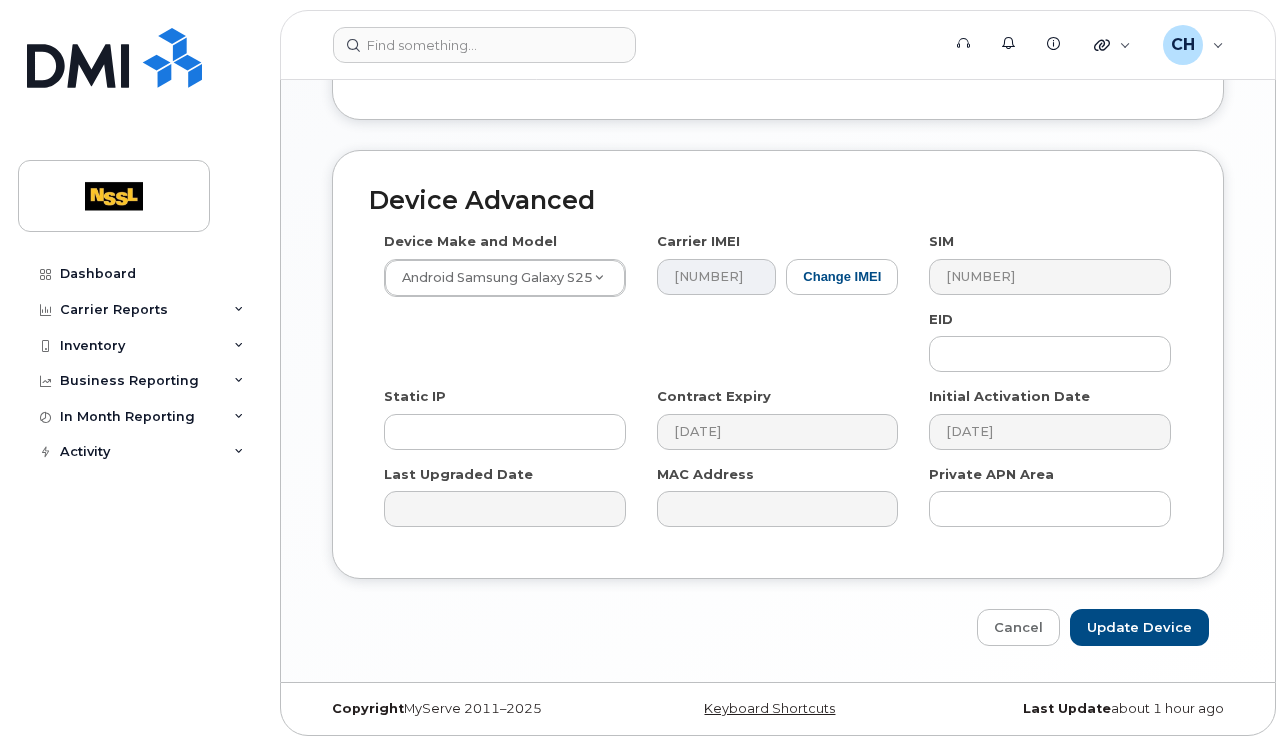 scroll, scrollTop: 1124, scrollLeft: 0, axis: vertical 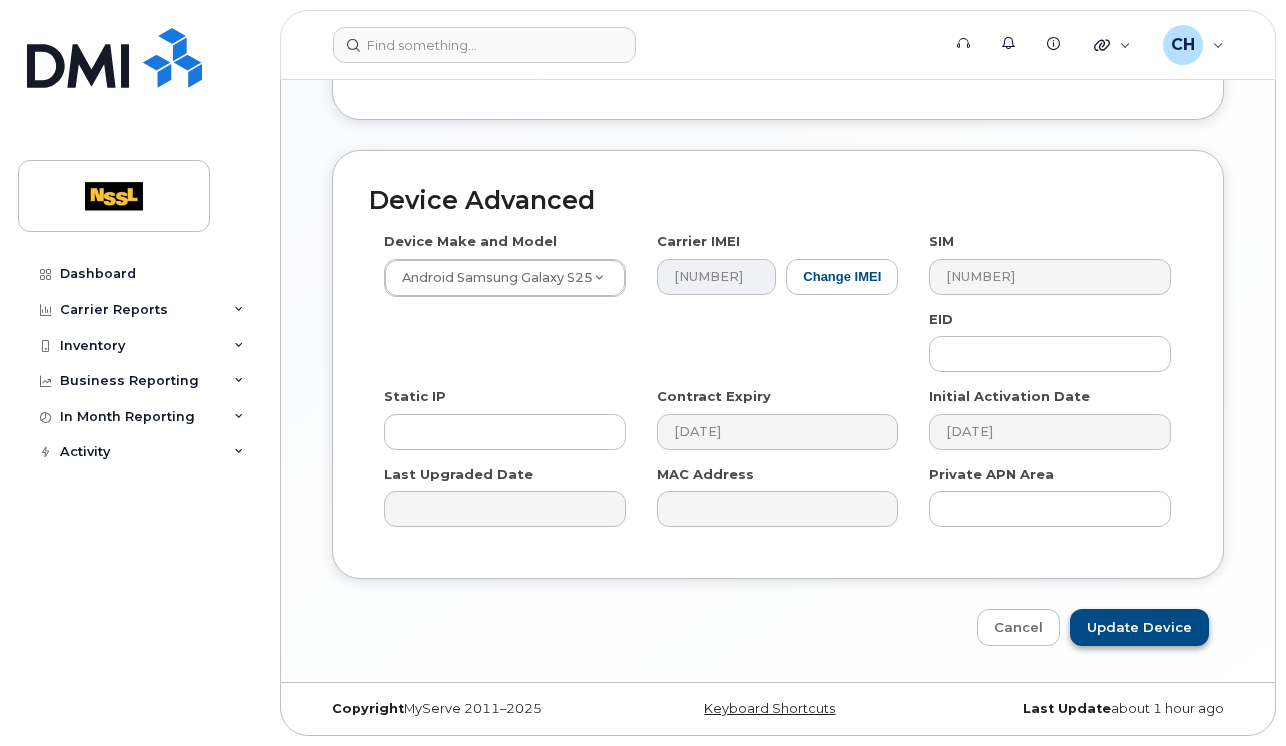 type on "Brandin Latchman" 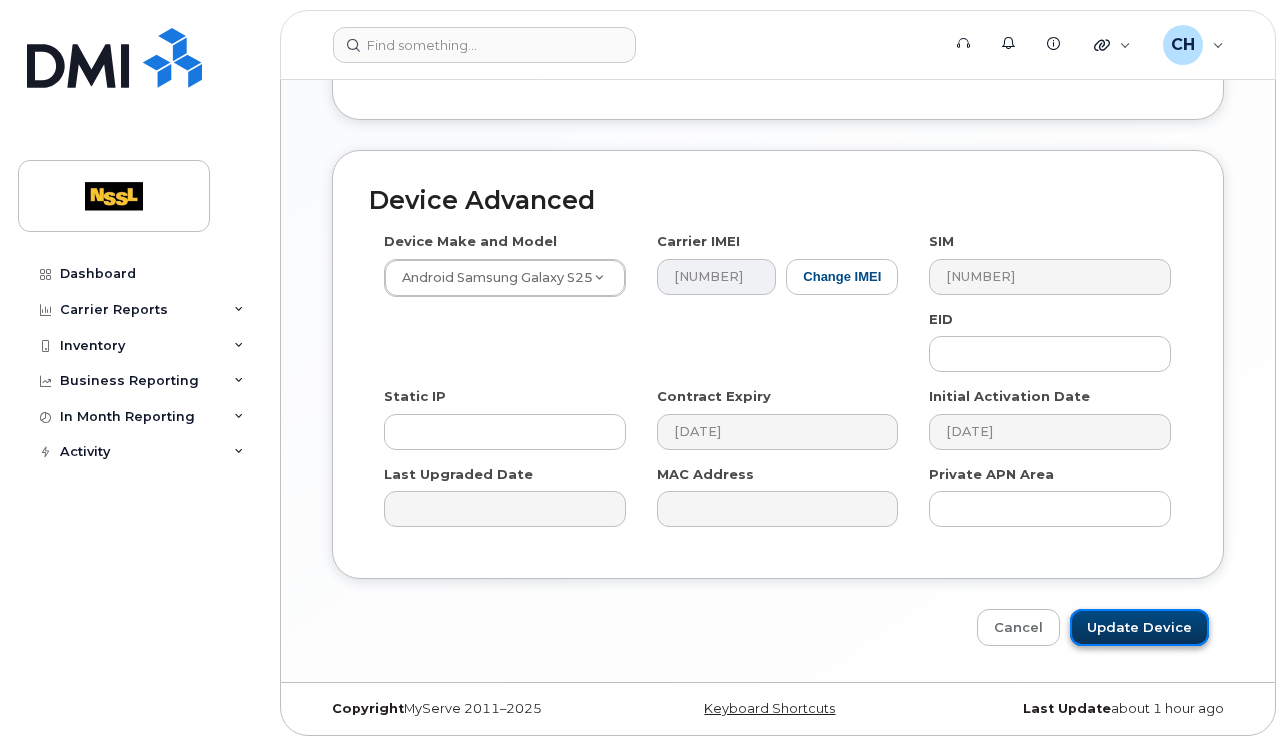 click on "Update Device" 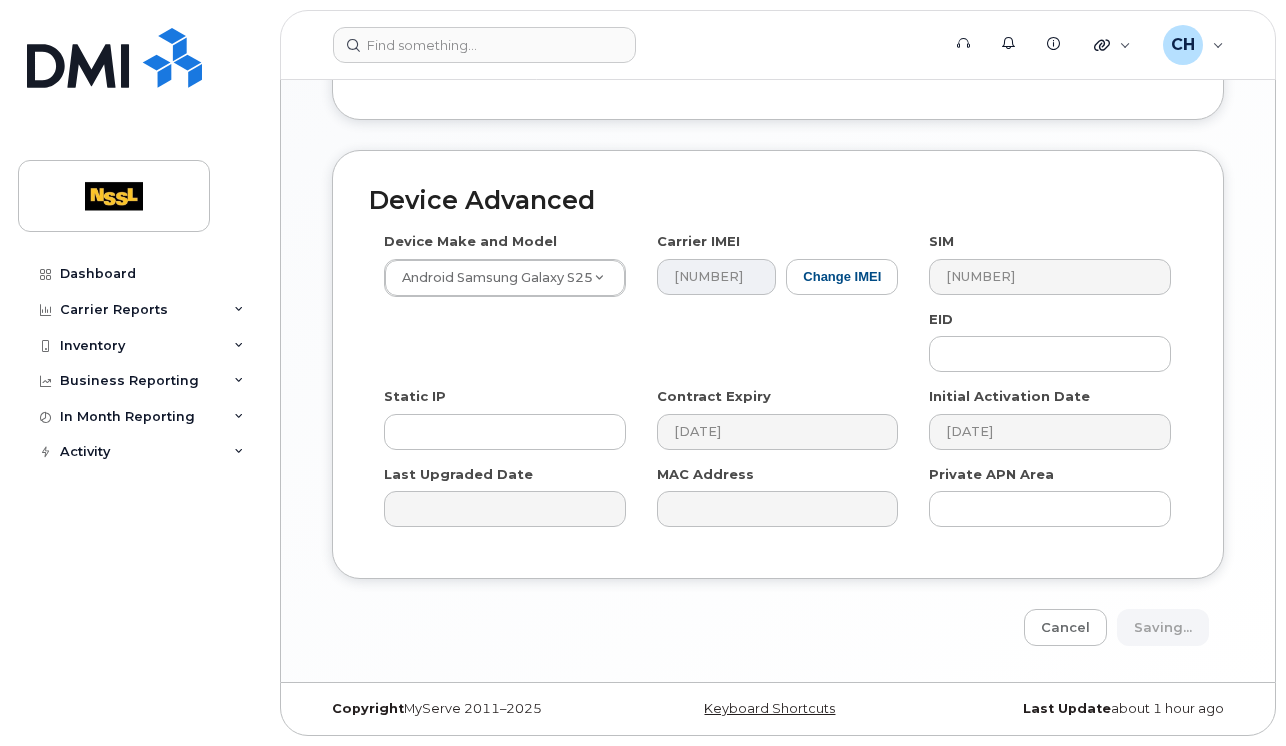 type on "Saving..." 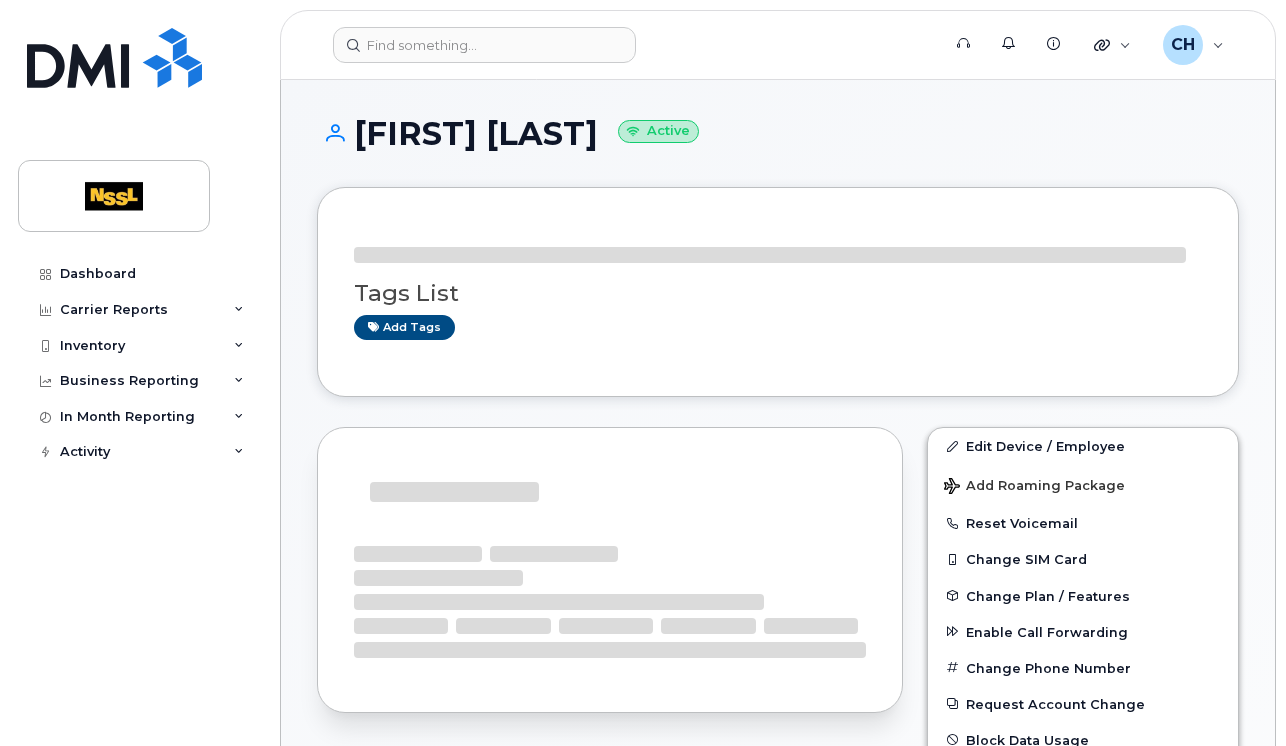 scroll, scrollTop: 0, scrollLeft: 0, axis: both 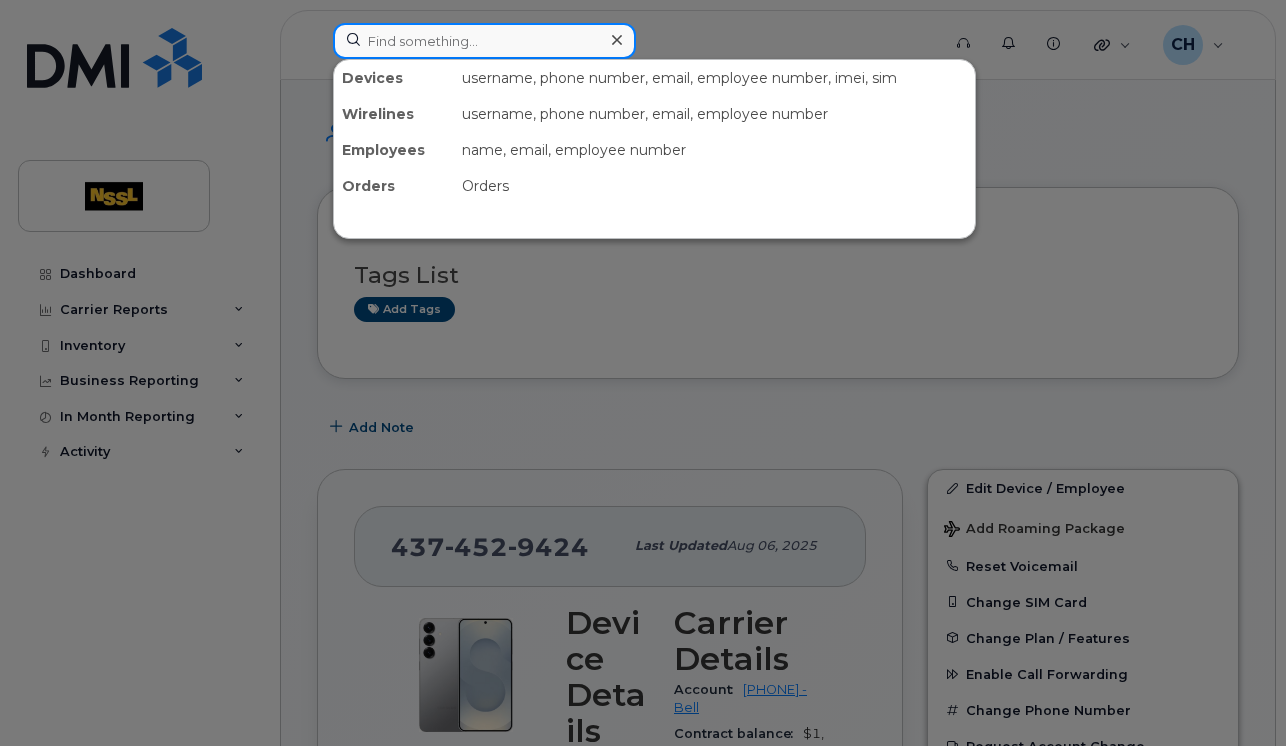 click 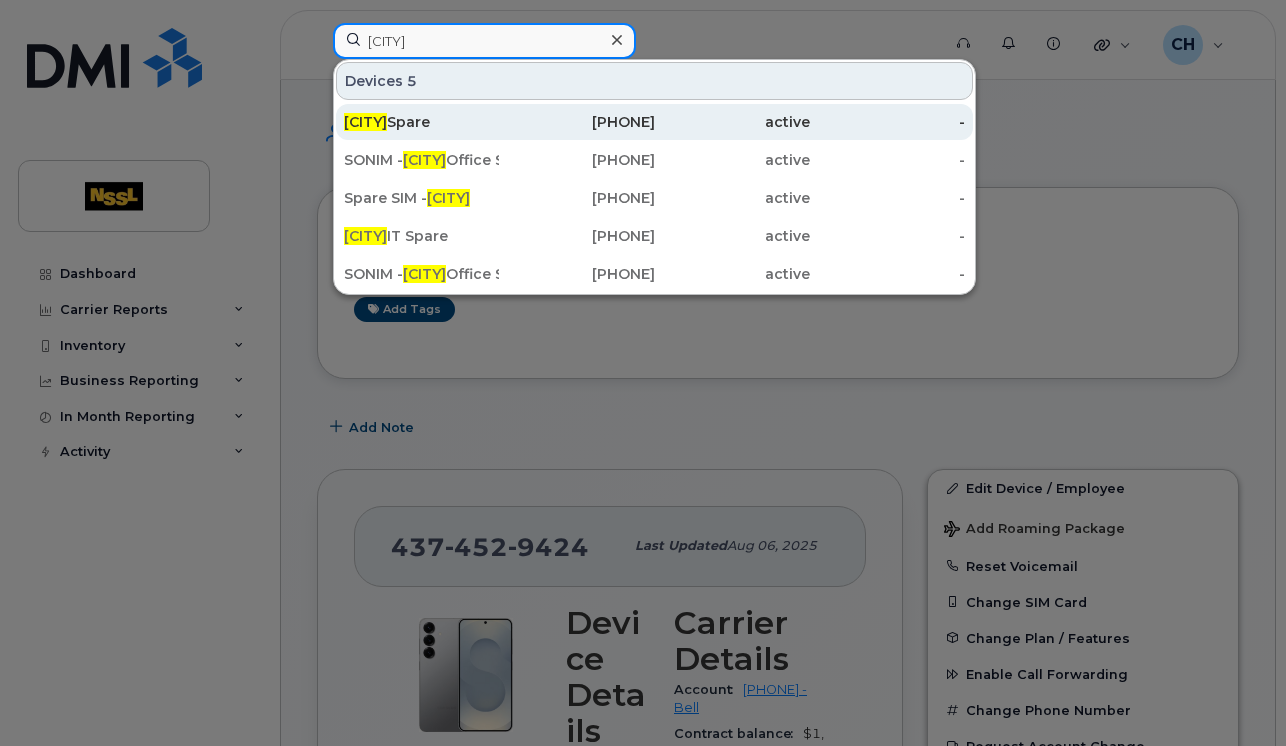 type on "Cobourg" 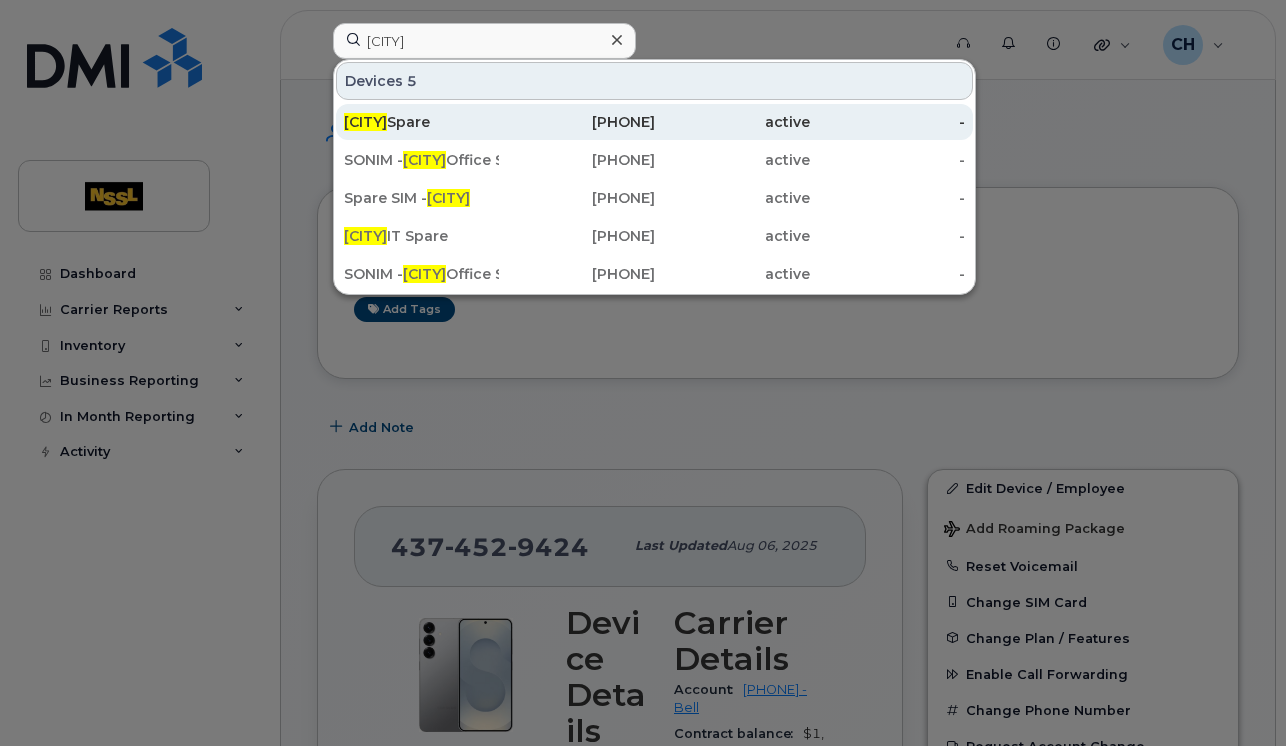 click on "Cobourg  Spare" 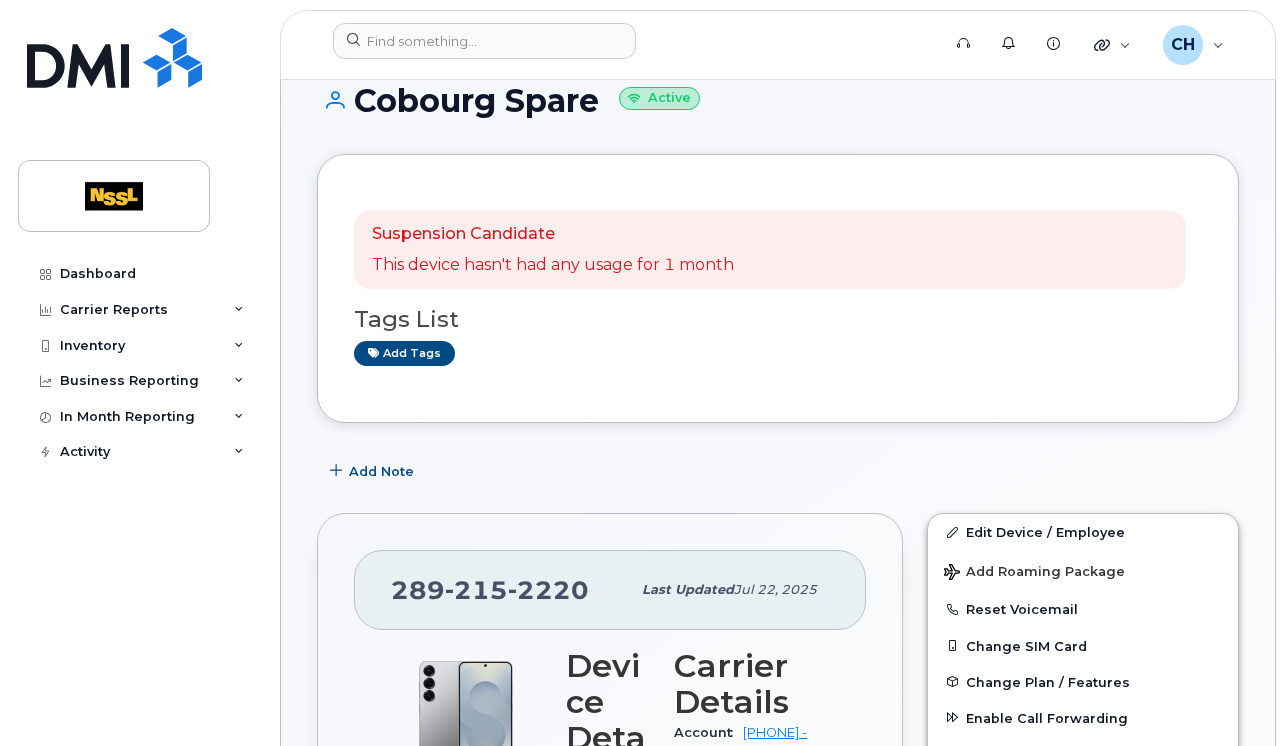 scroll, scrollTop: 0, scrollLeft: 0, axis: both 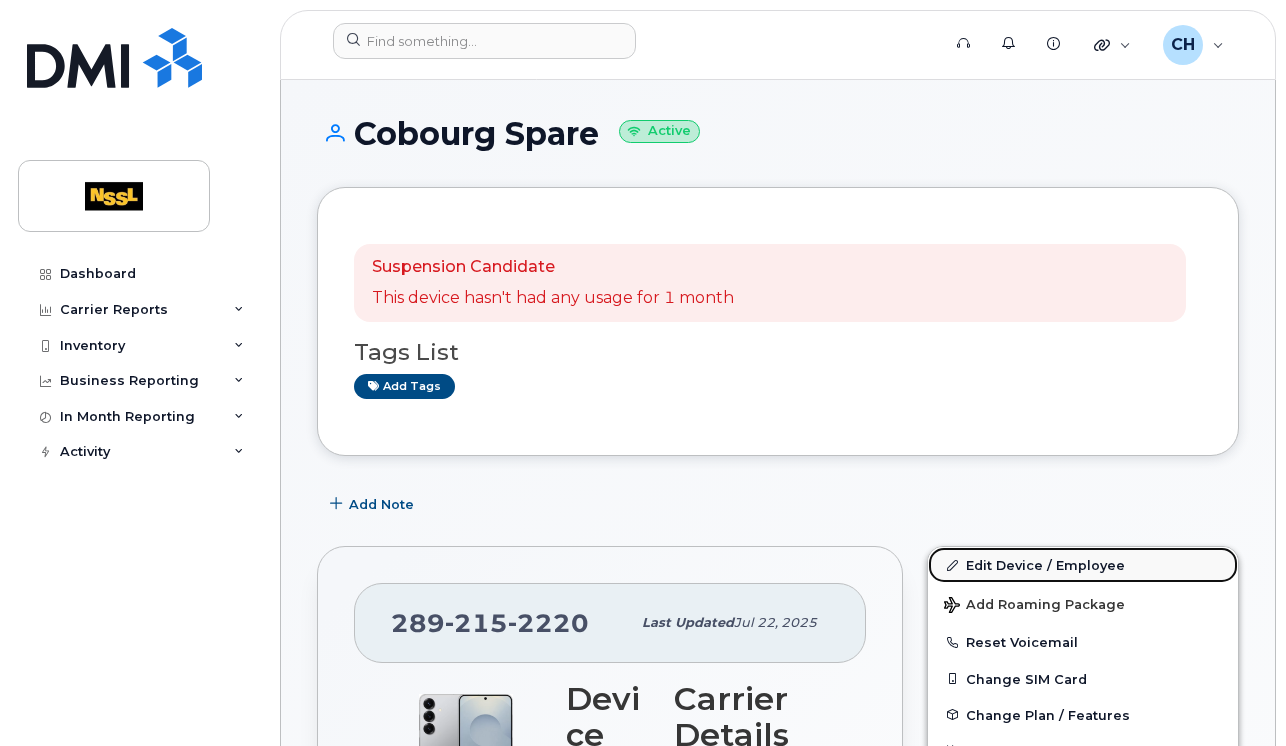 click on "Edit Device / Employee" 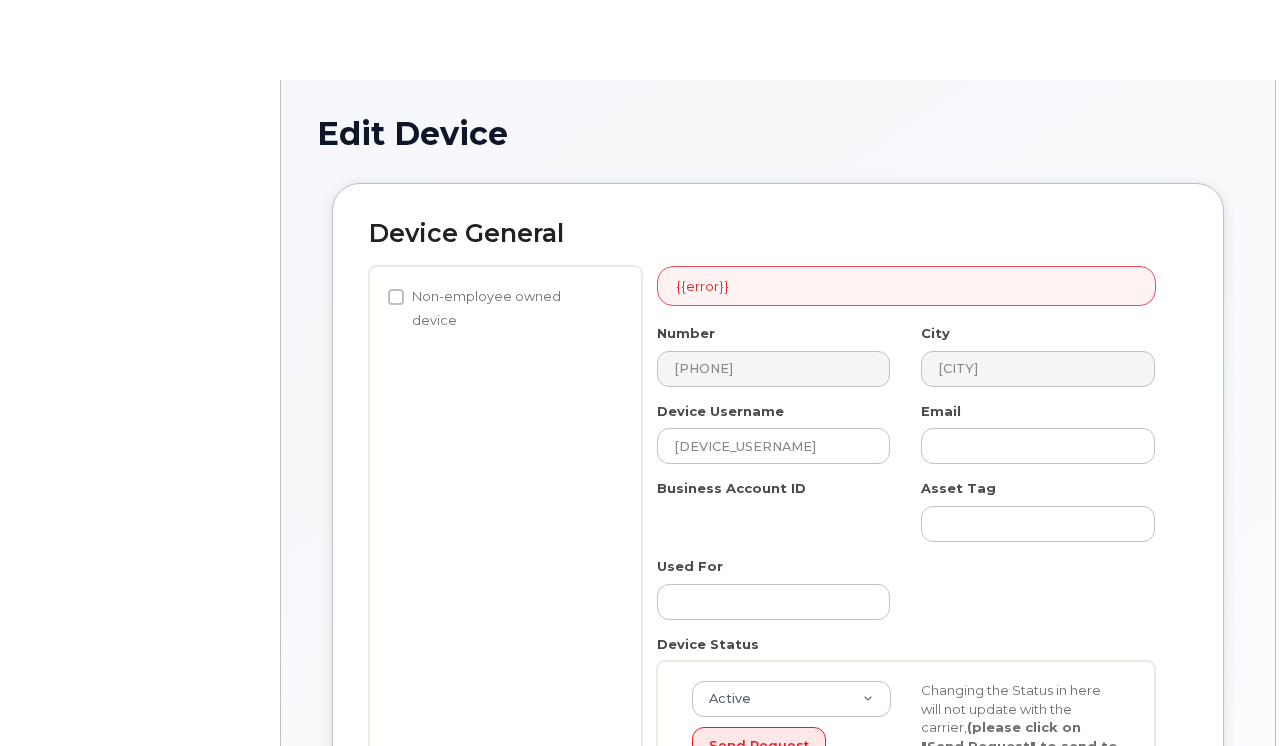 scroll, scrollTop: 0, scrollLeft: 0, axis: both 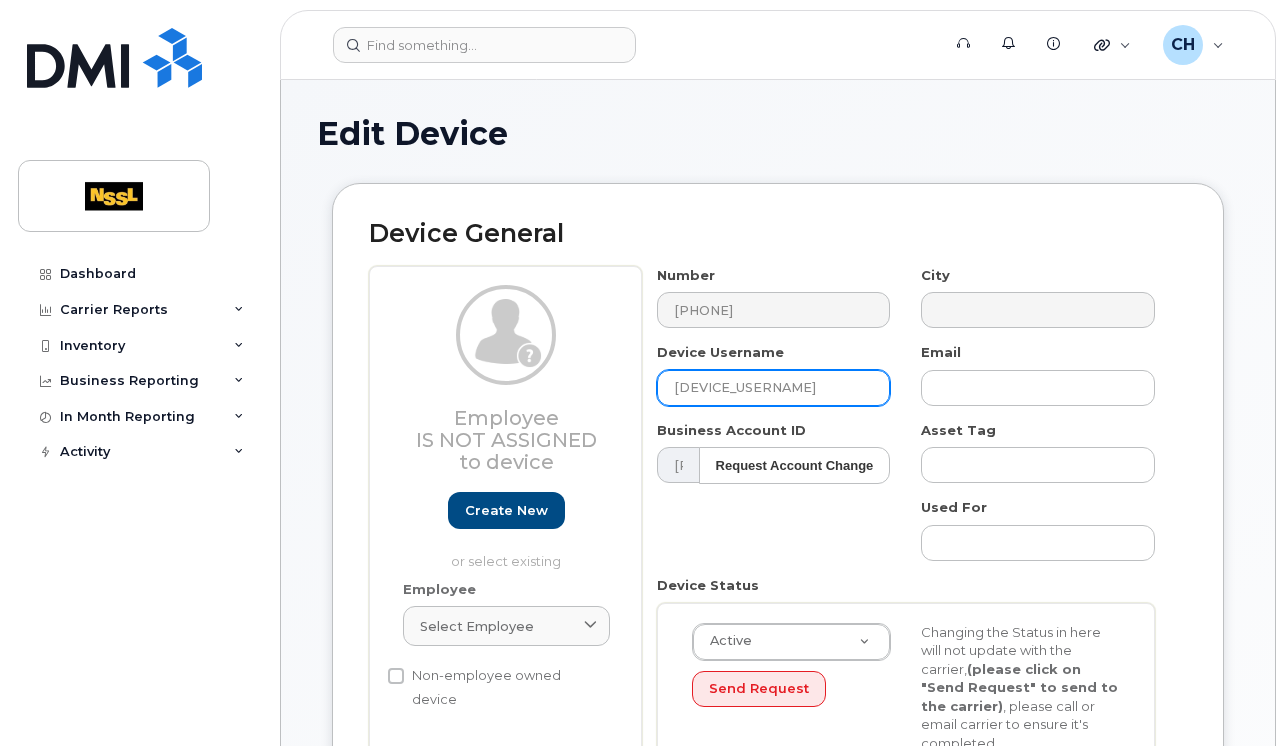 drag, startPoint x: 794, startPoint y: 390, endPoint x: 589, endPoint y: 376, distance: 205.4775 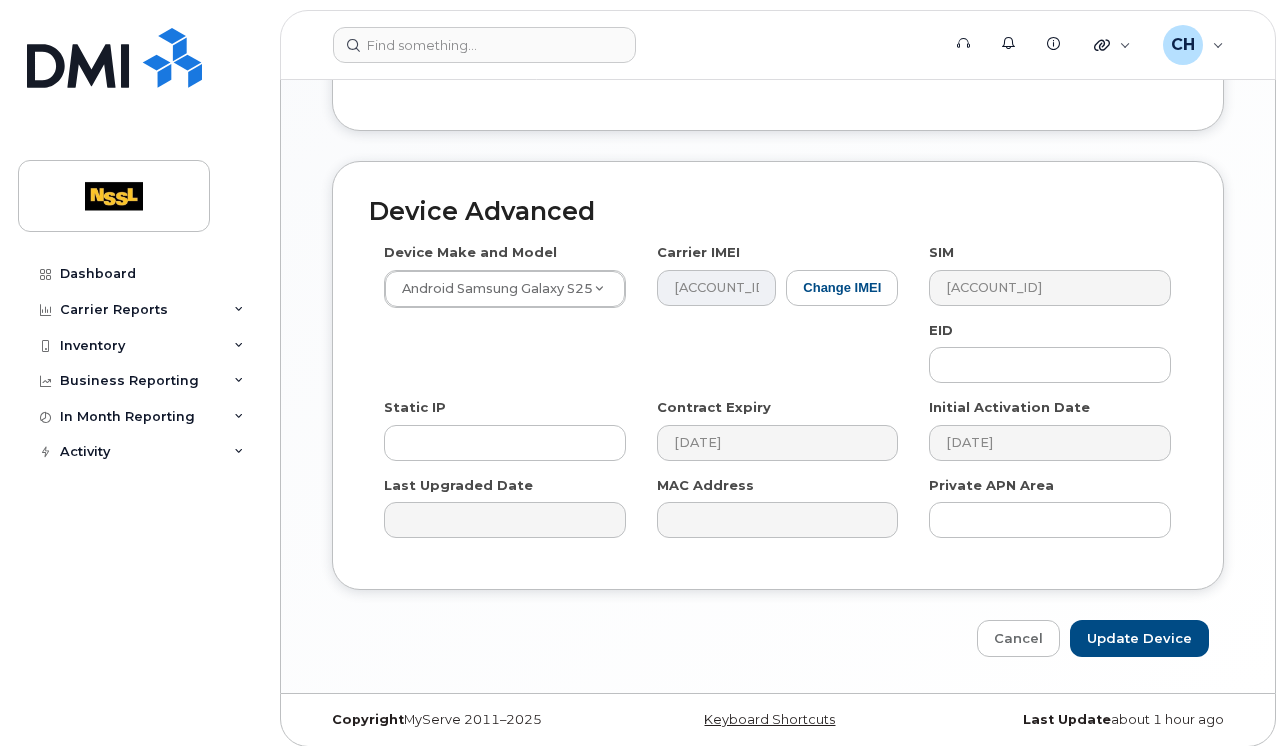 scroll, scrollTop: 1095, scrollLeft: 0, axis: vertical 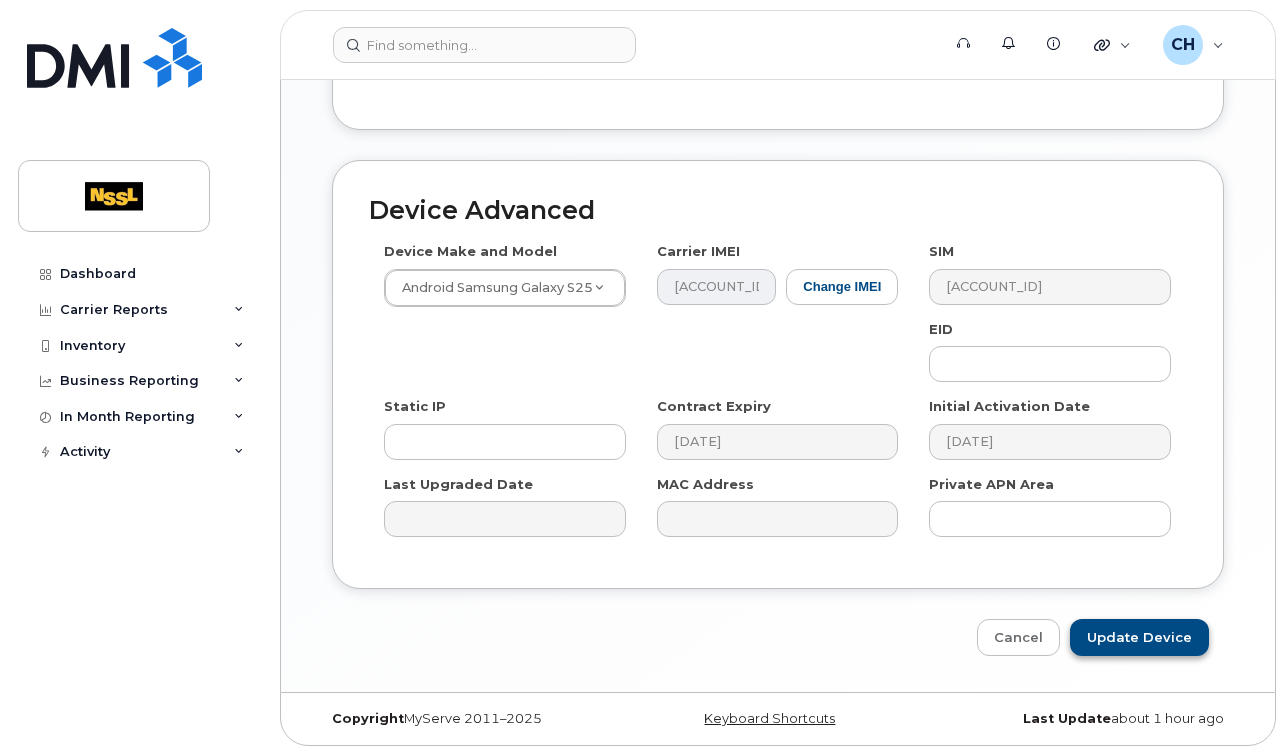 type on "[FIRST] [LAST]" 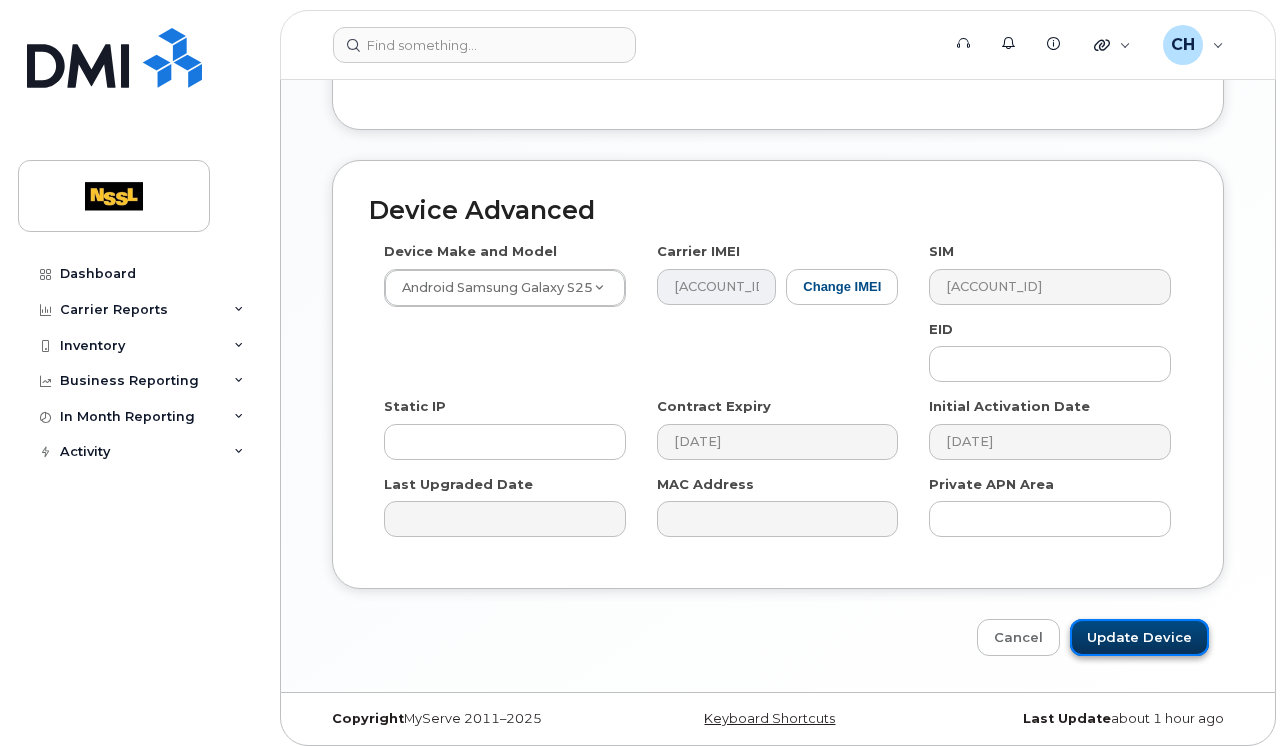 click on "Update Device" 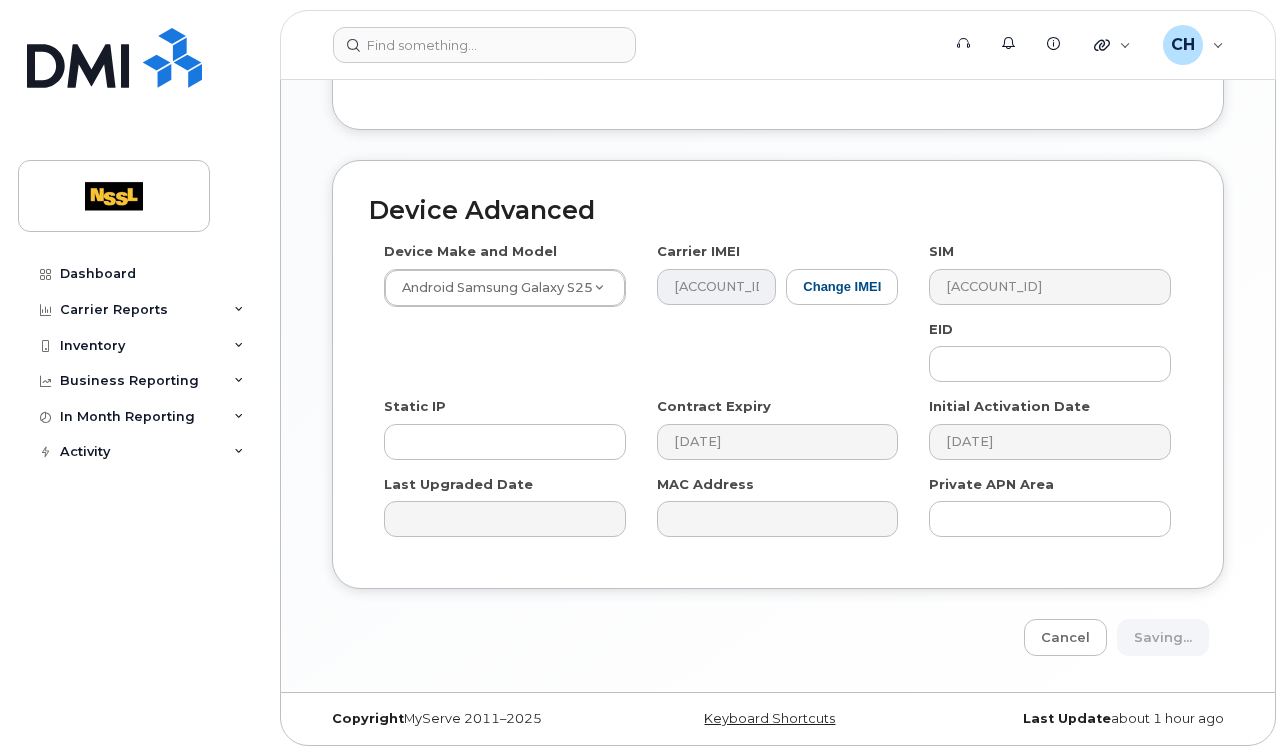 type on "Saving..." 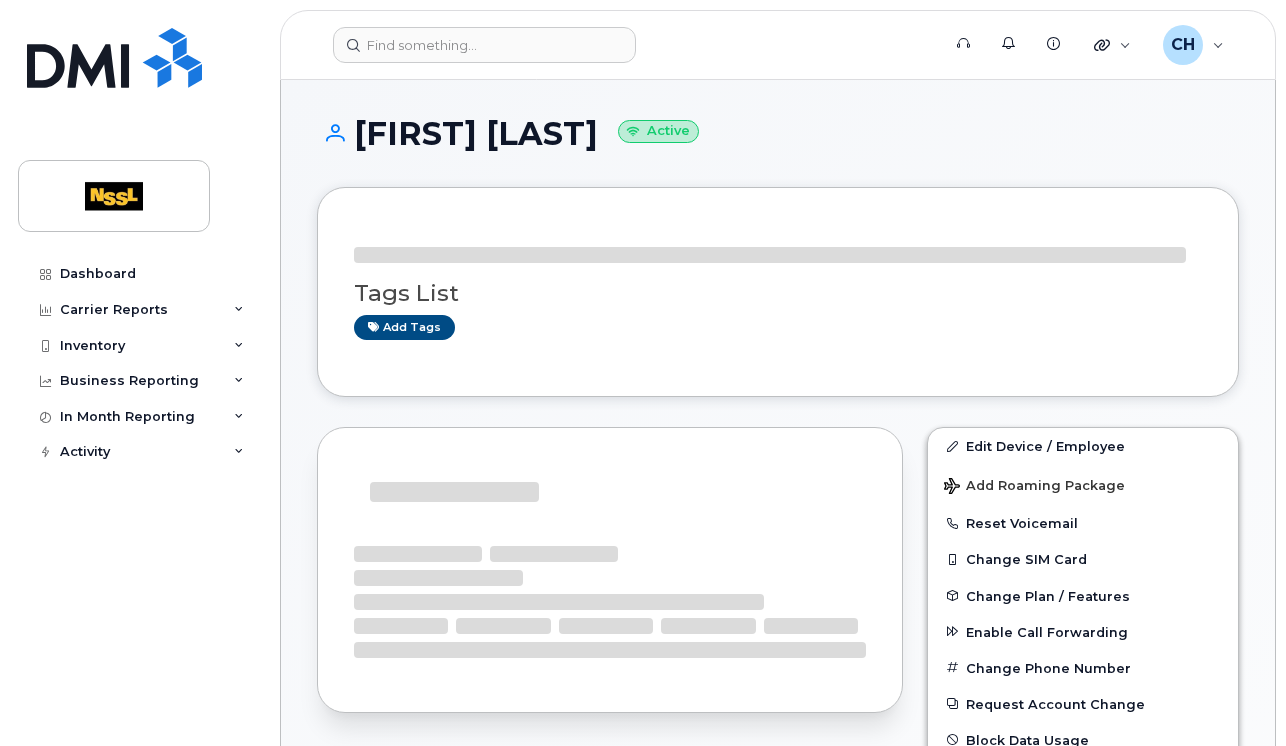 scroll, scrollTop: 0, scrollLeft: 0, axis: both 